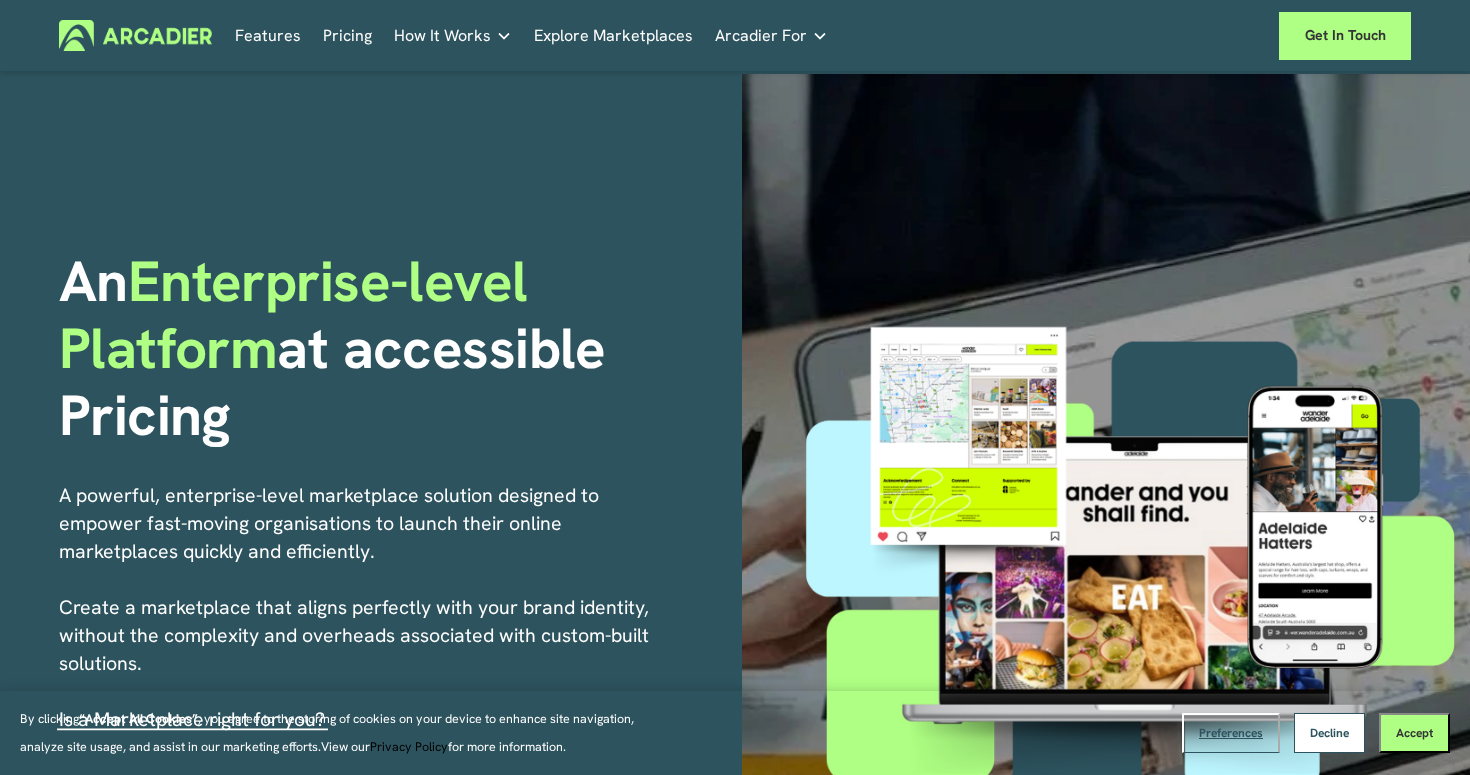 scroll, scrollTop: 0, scrollLeft: 0, axis: both 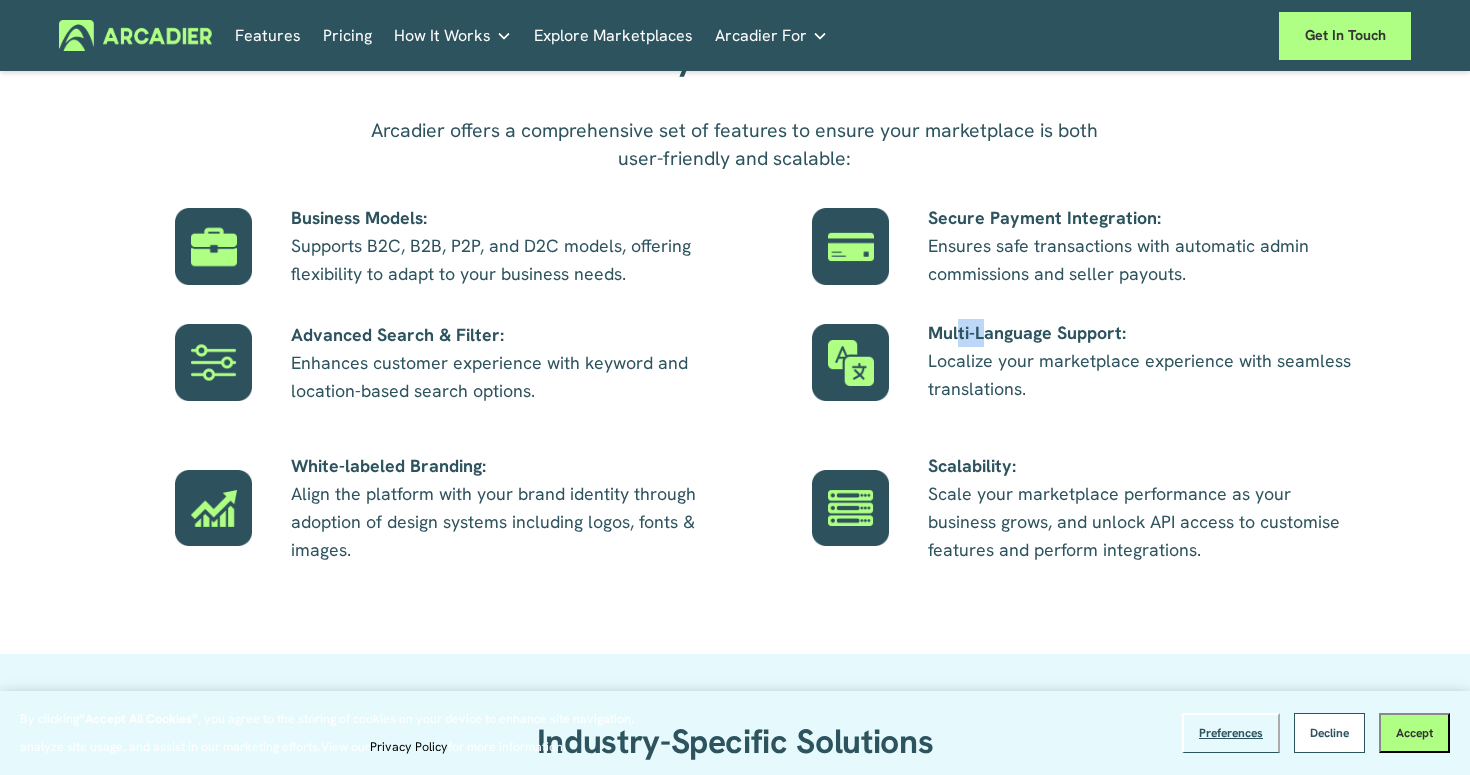drag, startPoint x: 961, startPoint y: 332, endPoint x: 1025, endPoint y: 332, distance: 64 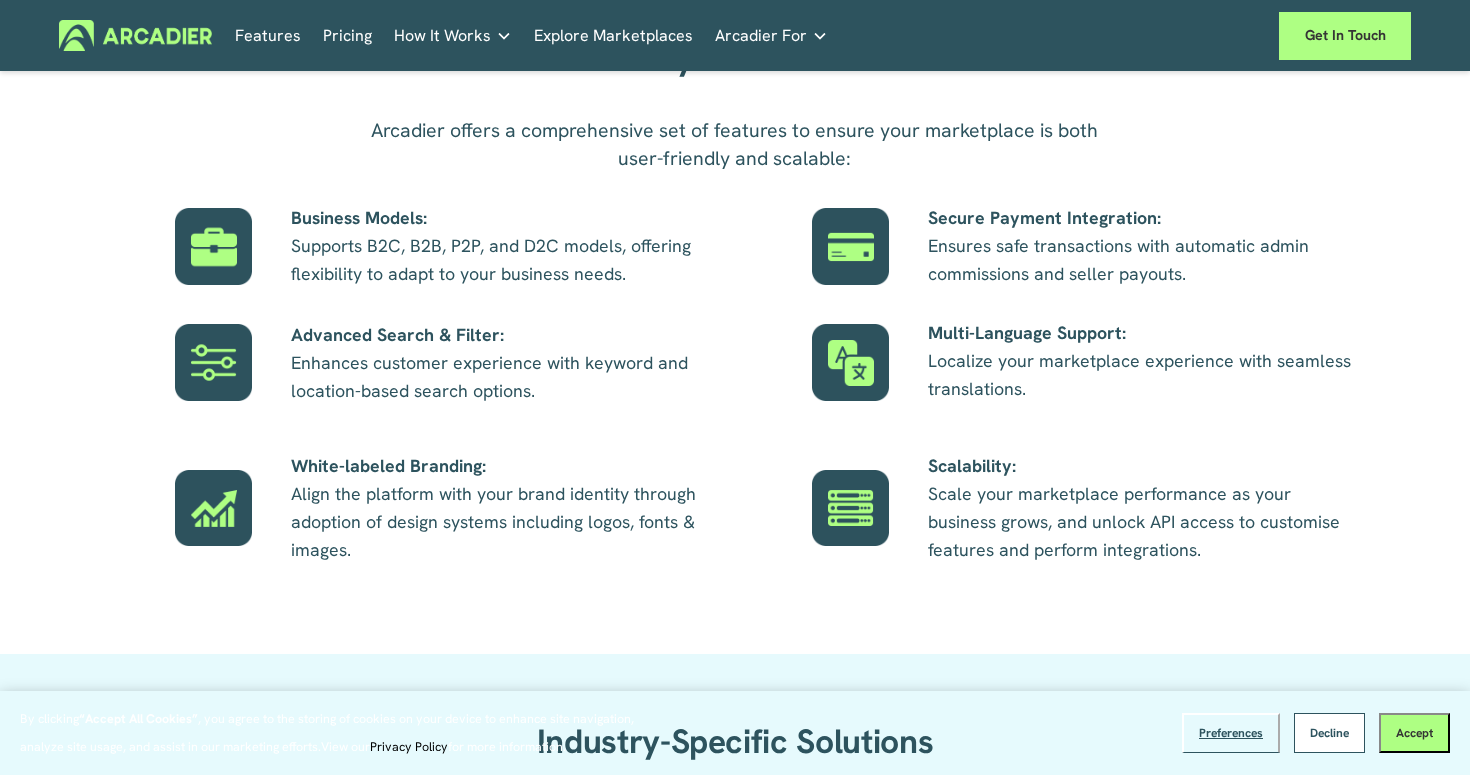 click on "Multi-Language Support:" at bounding box center (1027, 332) 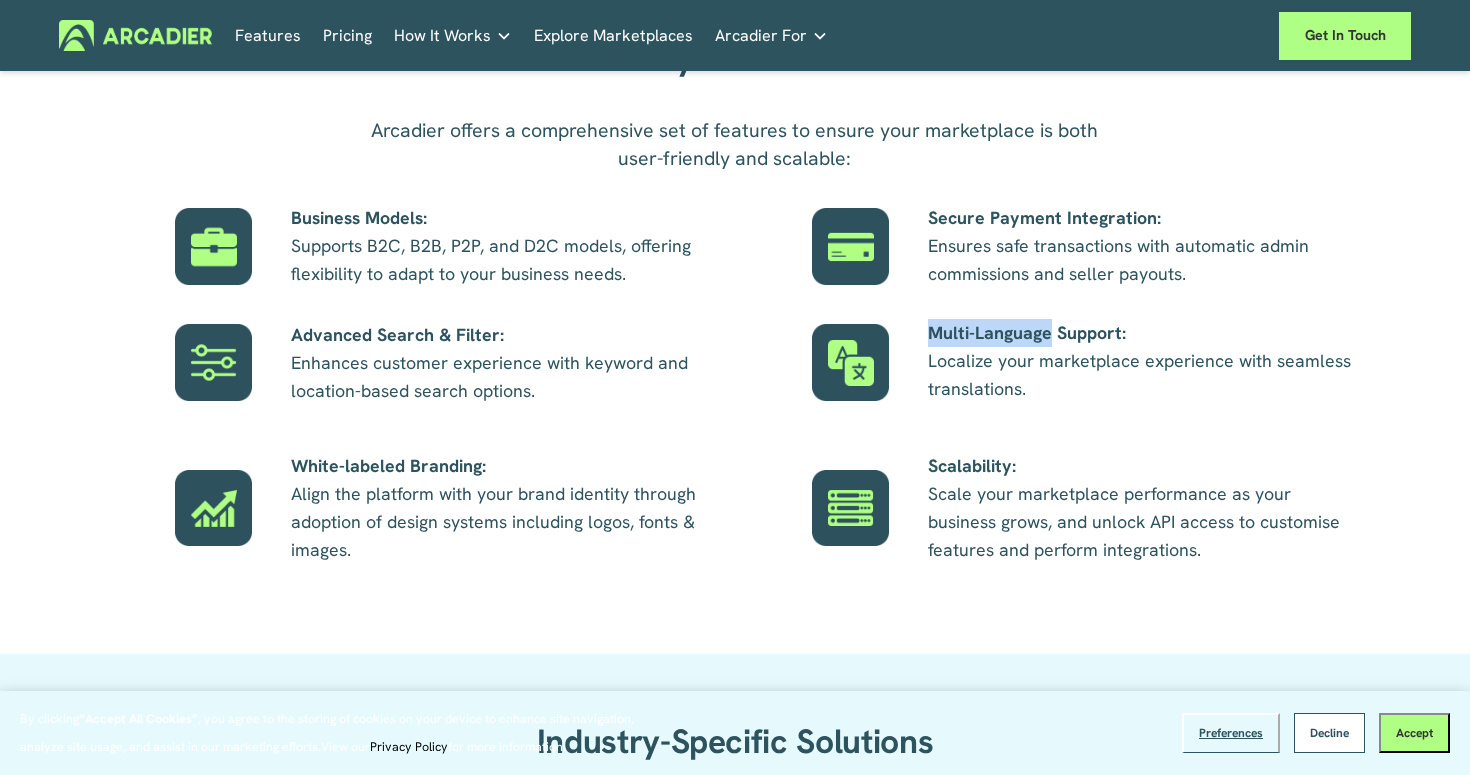 drag, startPoint x: 1029, startPoint y: 332, endPoint x: 943, endPoint y: 334, distance: 86.023254 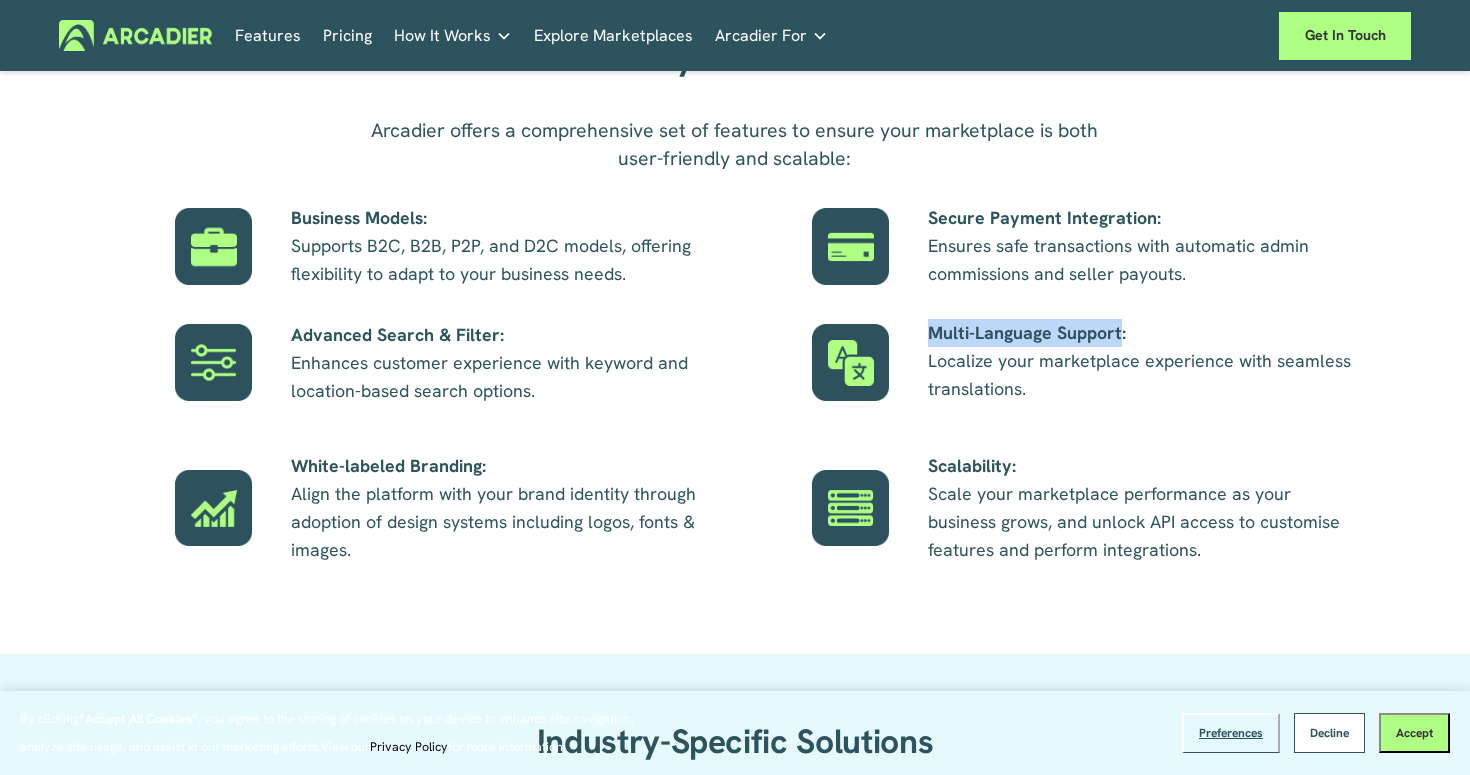 click on "Multi-Language Support:" at bounding box center [1027, 332] 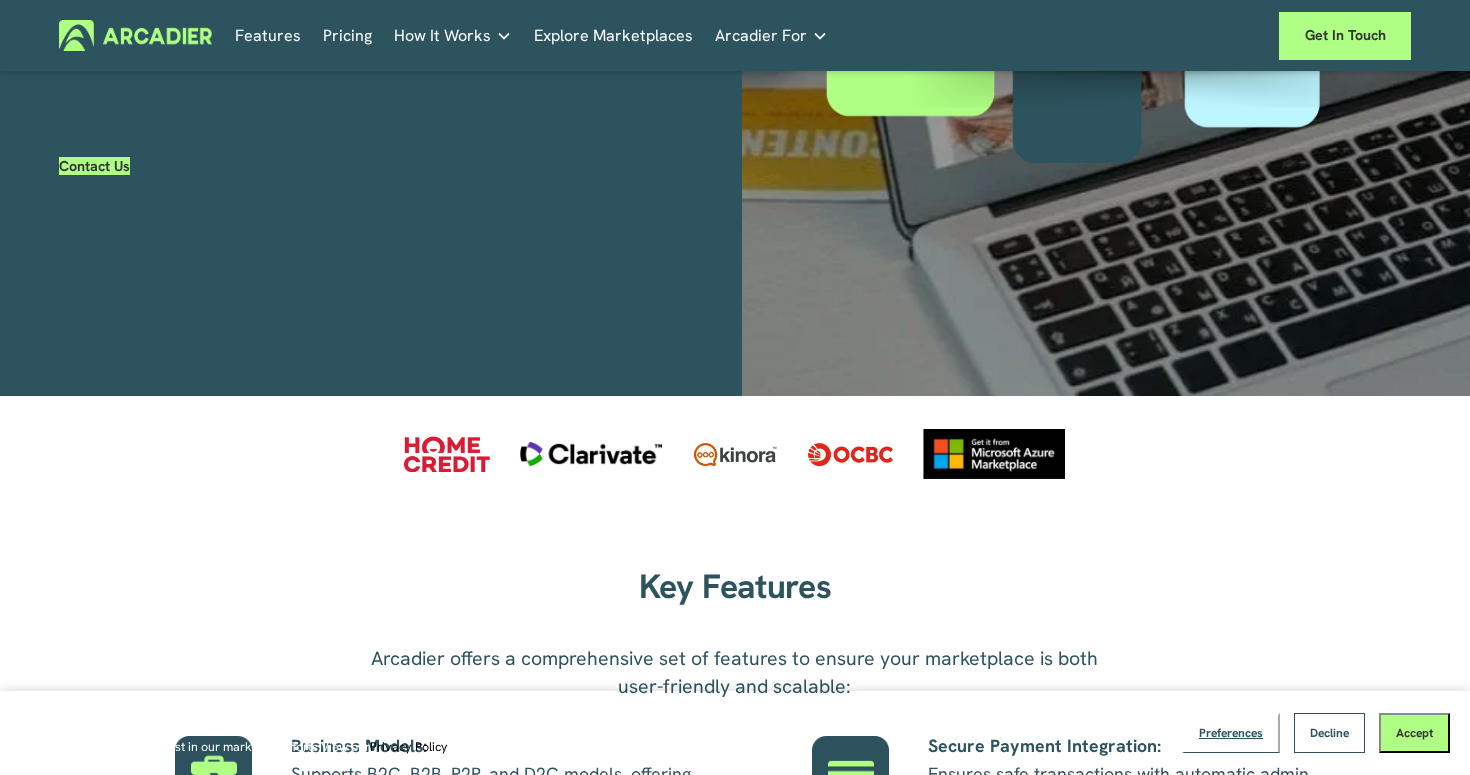 scroll, scrollTop: 661, scrollLeft: 0, axis: vertical 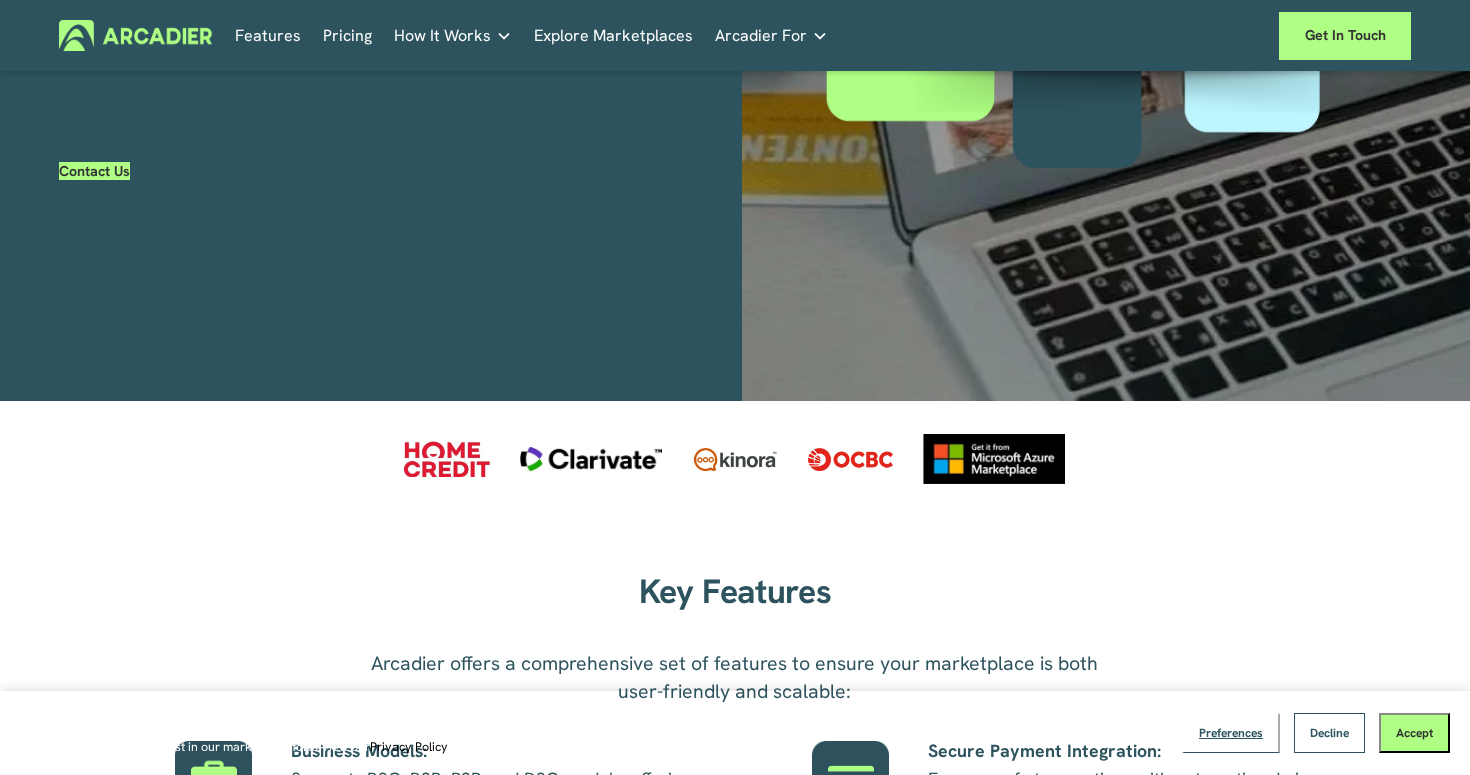 drag, startPoint x: 386, startPoint y: 450, endPoint x: 491, endPoint y: 459, distance: 105.38501 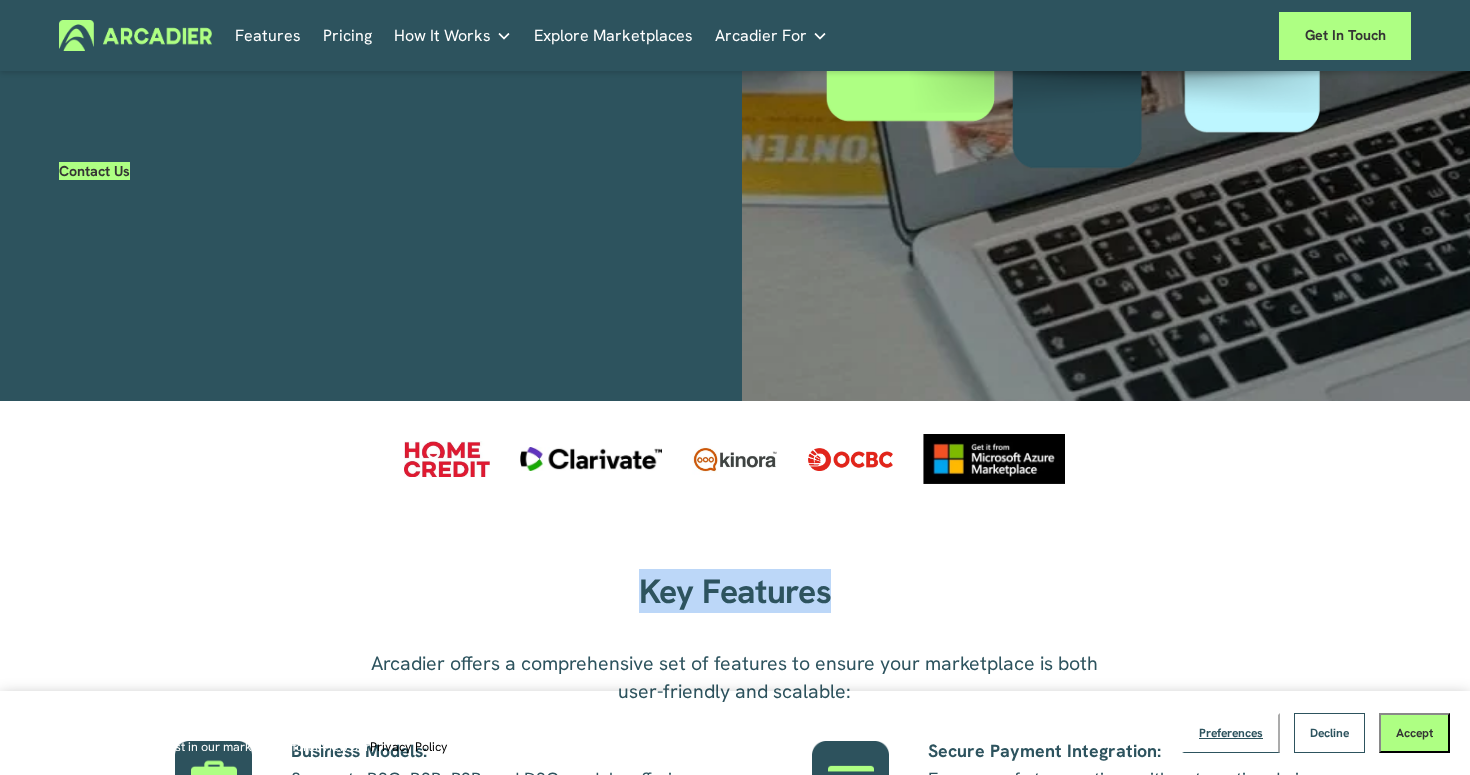 drag, startPoint x: 837, startPoint y: 595, endPoint x: 629, endPoint y: 594, distance: 208.00241 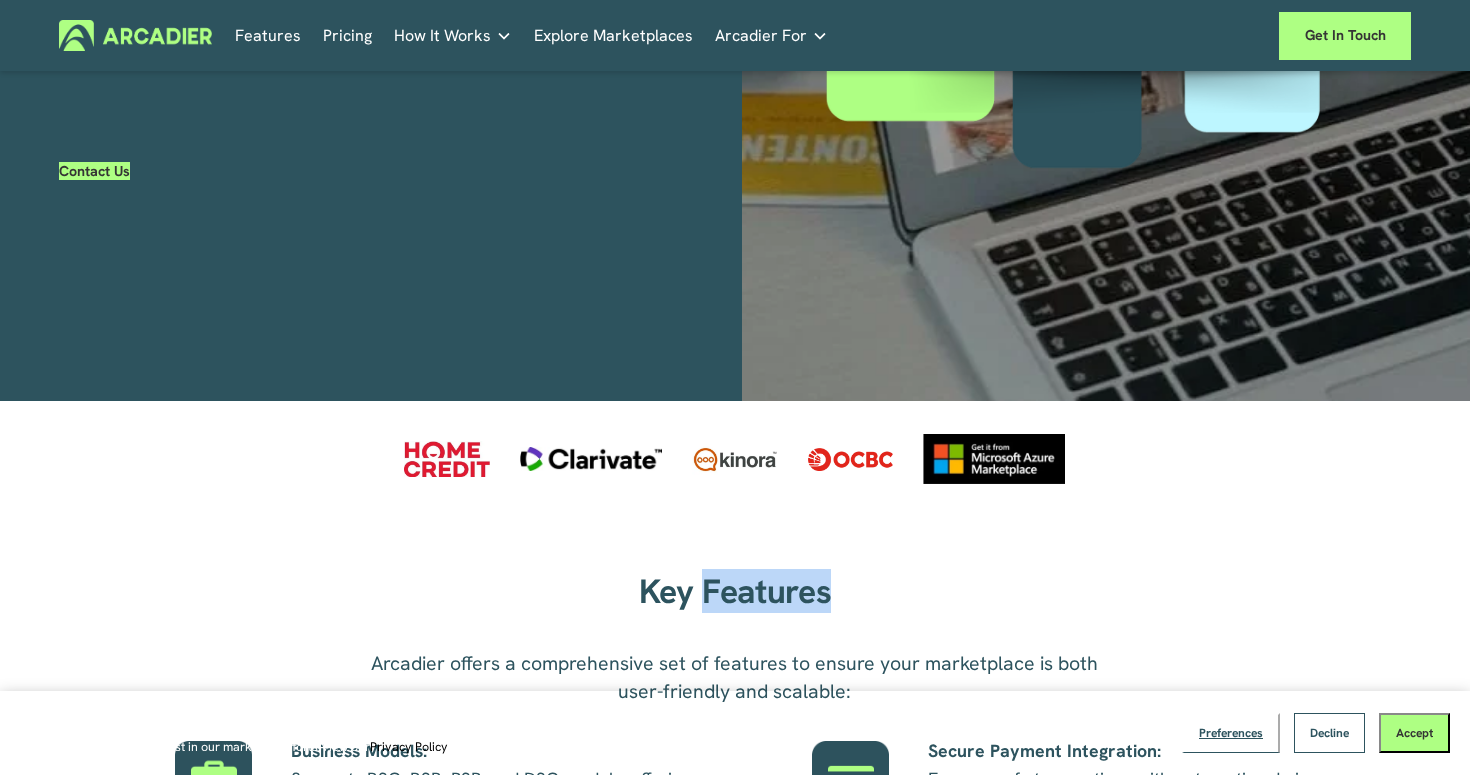 drag, startPoint x: 853, startPoint y: 593, endPoint x: 682, endPoint y: 600, distance: 171.14322 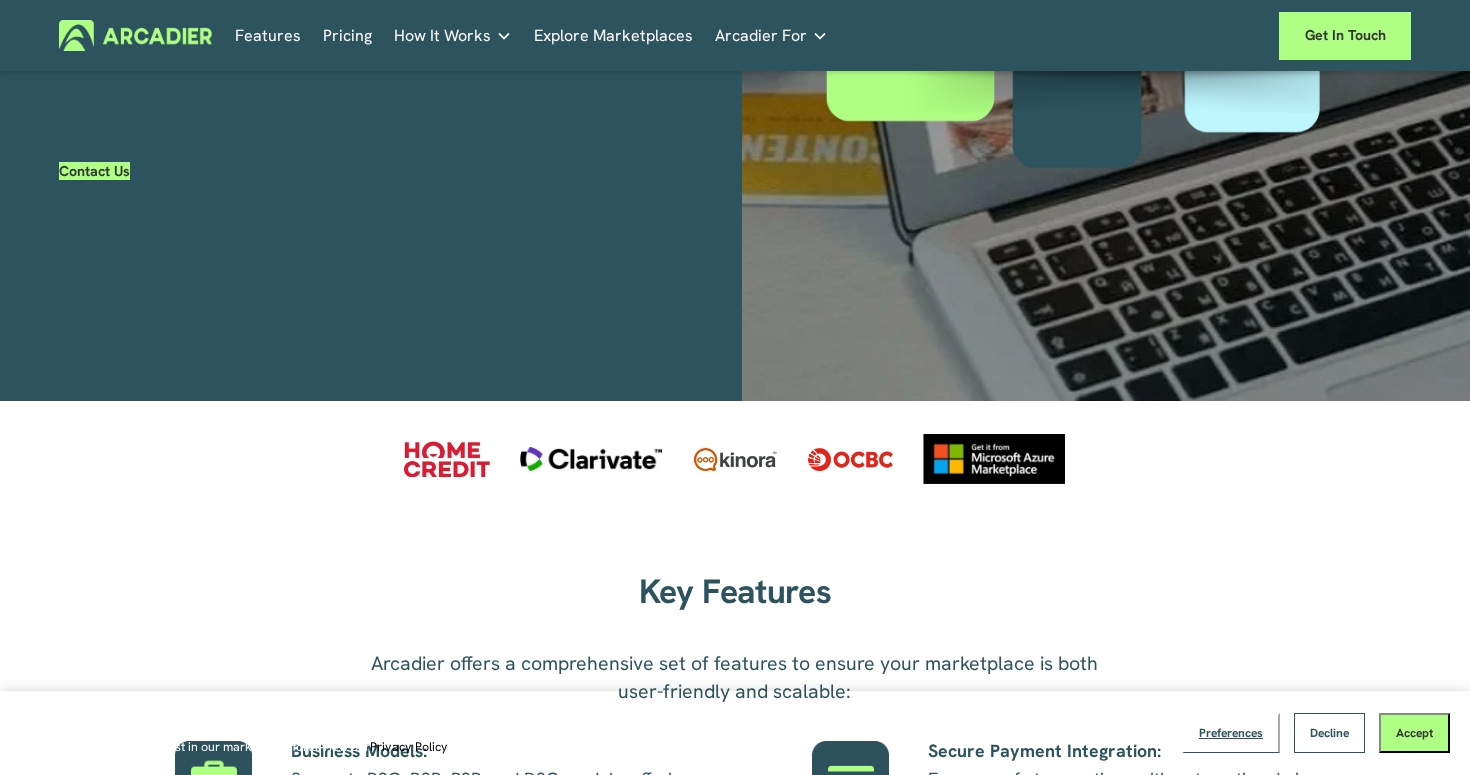 click on "Key Features" at bounding box center [735, 591] 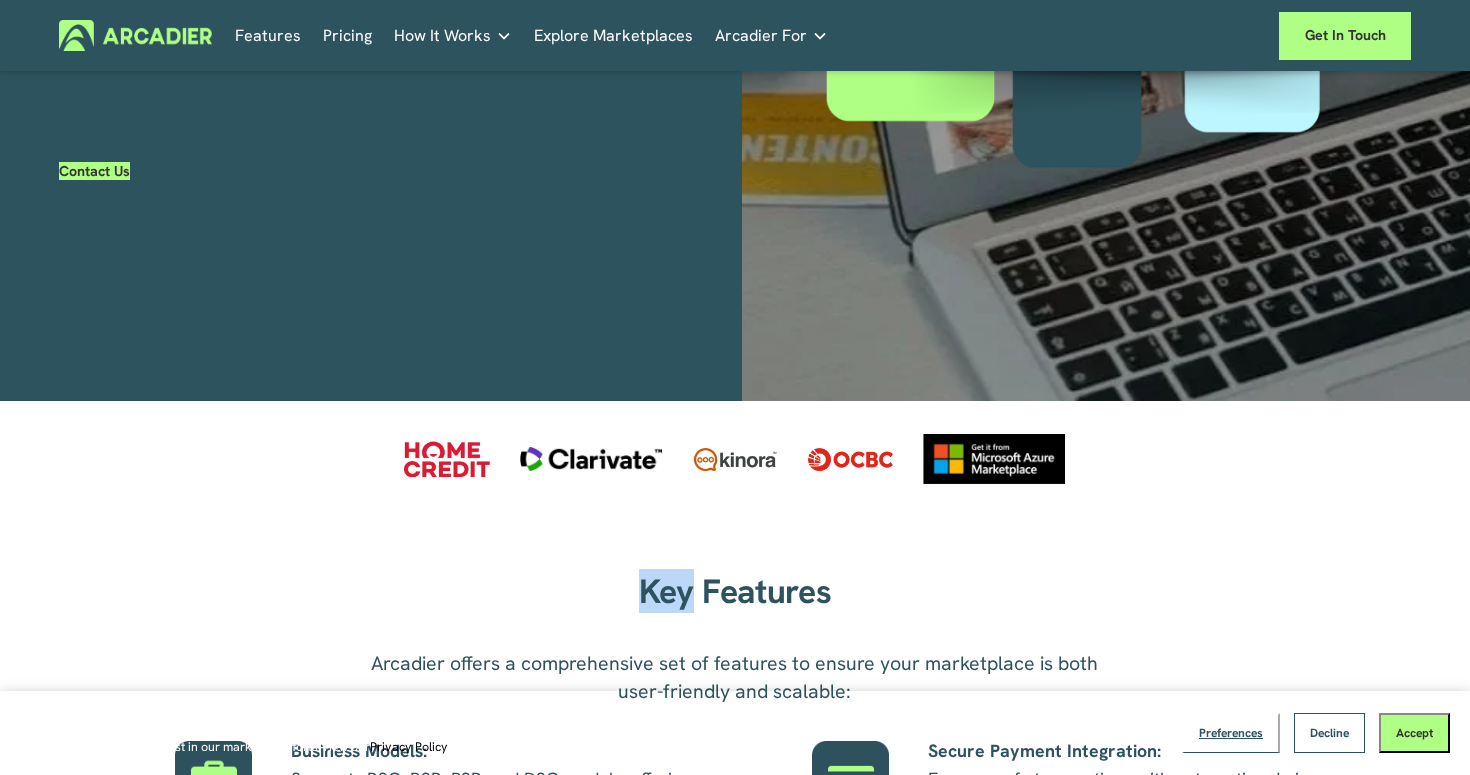 drag, startPoint x: 682, startPoint y: 600, endPoint x: 616, endPoint y: 599, distance: 66.007576 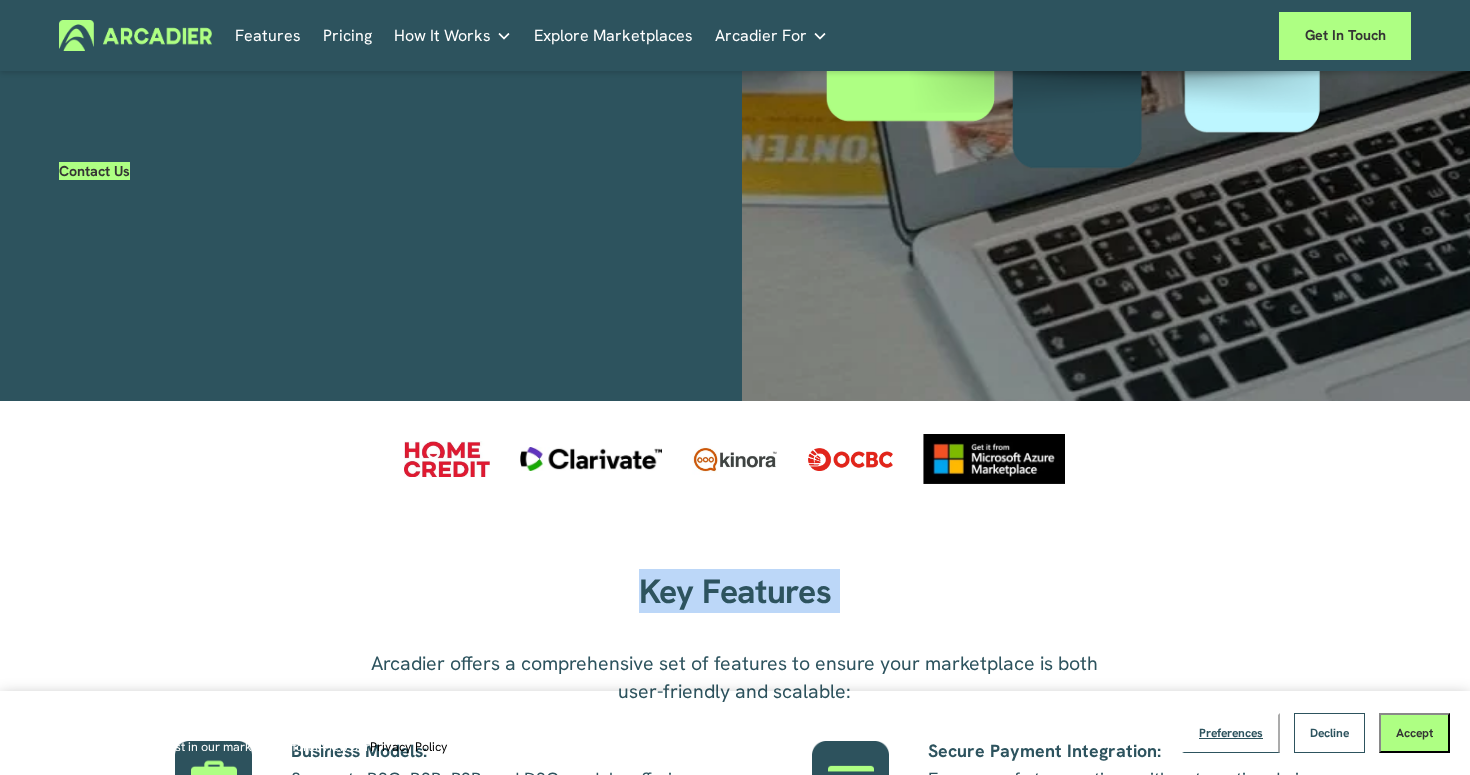 drag, startPoint x: 616, startPoint y: 599, endPoint x: 947, endPoint y: 599, distance: 331 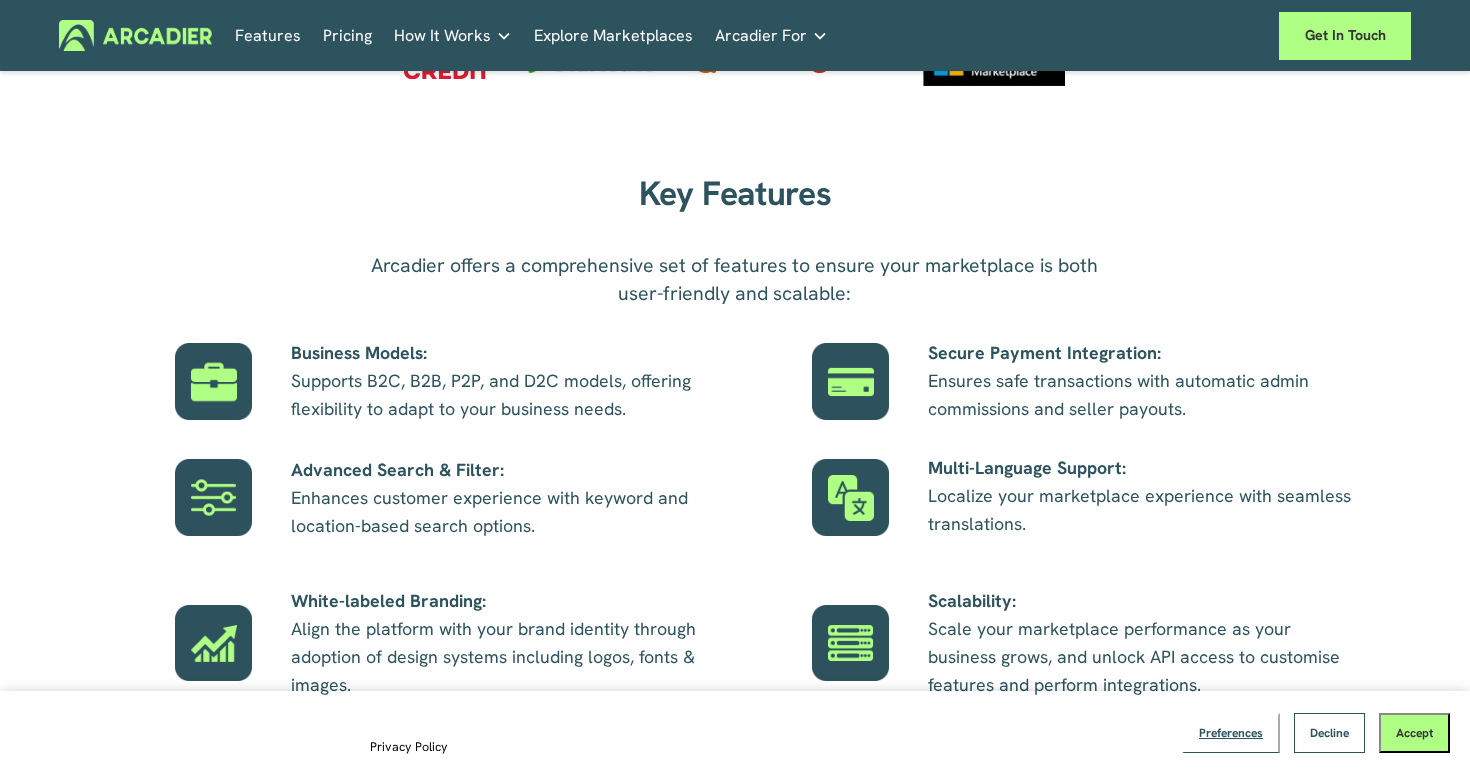 scroll, scrollTop: 1074, scrollLeft: 0, axis: vertical 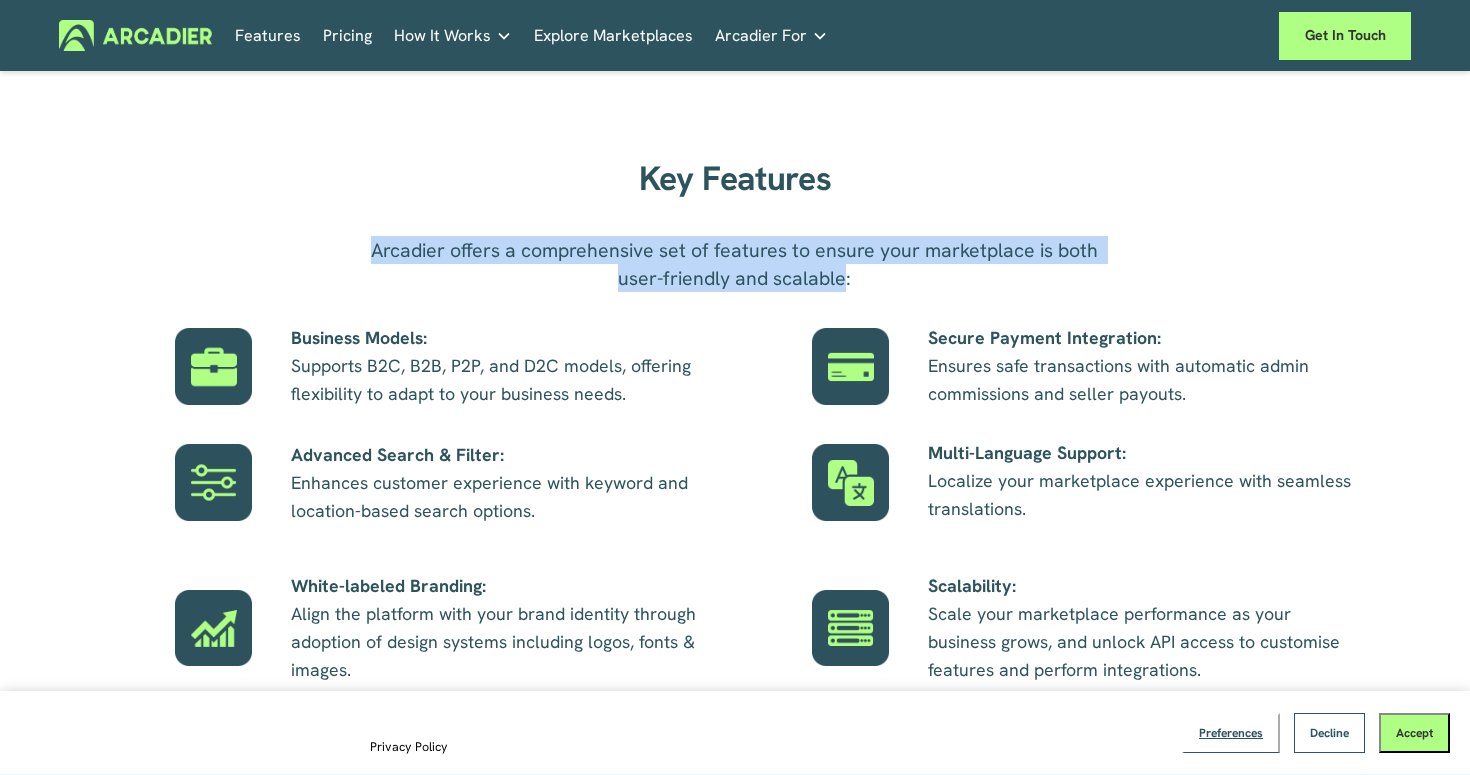 drag, startPoint x: 353, startPoint y: 243, endPoint x: 854, endPoint y: 290, distance: 503.19977 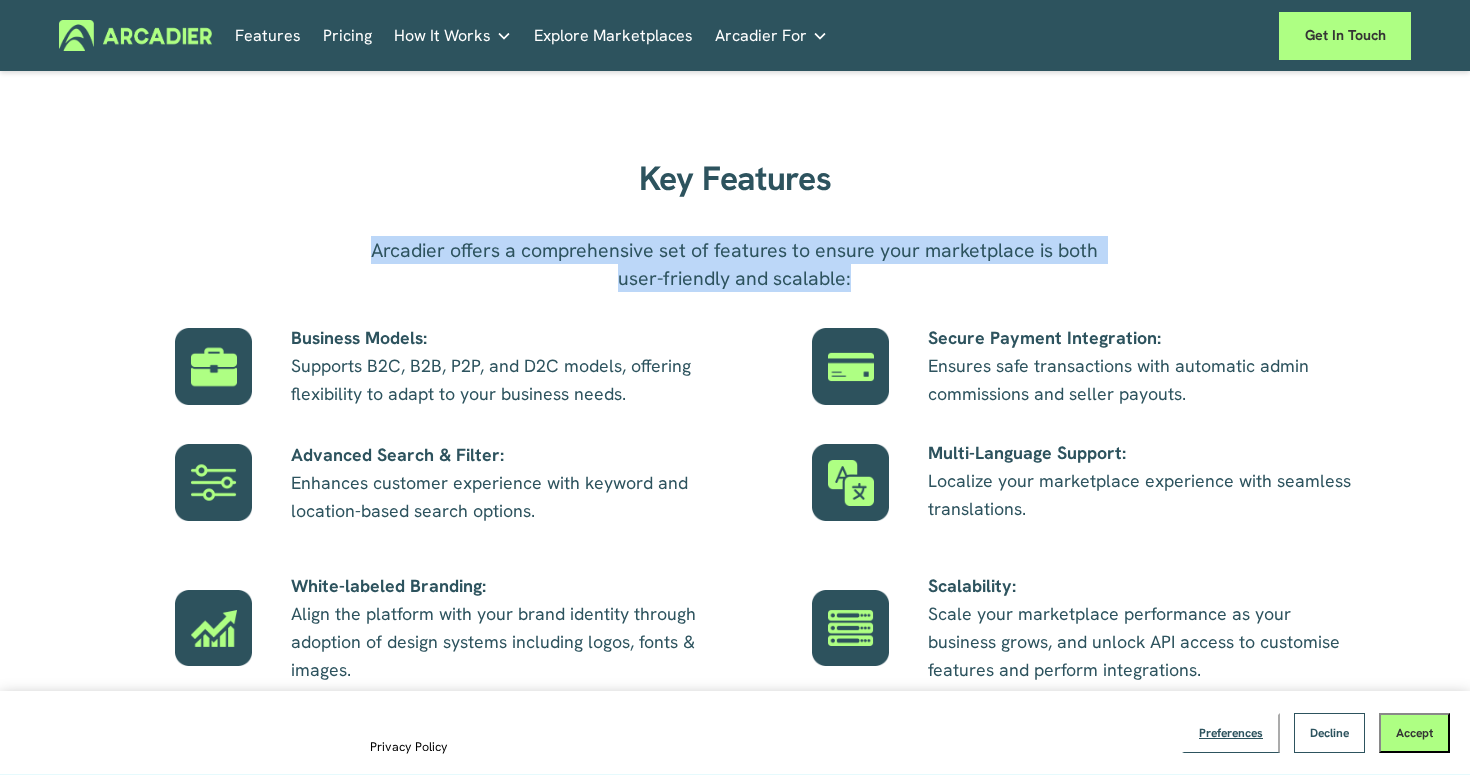 click on "Arcadier offers a comprehensive set of features to ensure your marketplace is both user-friendly and scalable:" at bounding box center (735, 264) 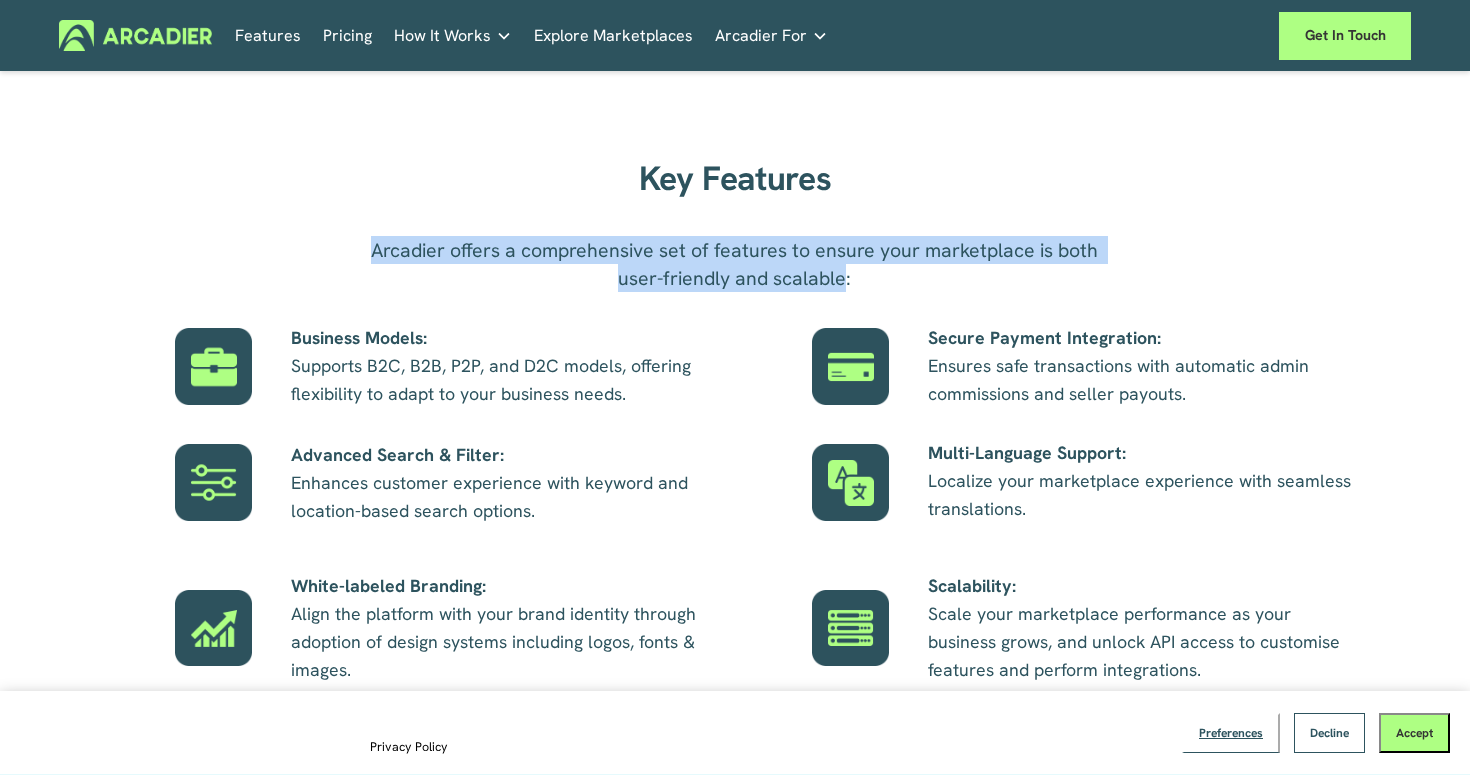 drag, startPoint x: 352, startPoint y: 254, endPoint x: 830, endPoint y: 289, distance: 479.27966 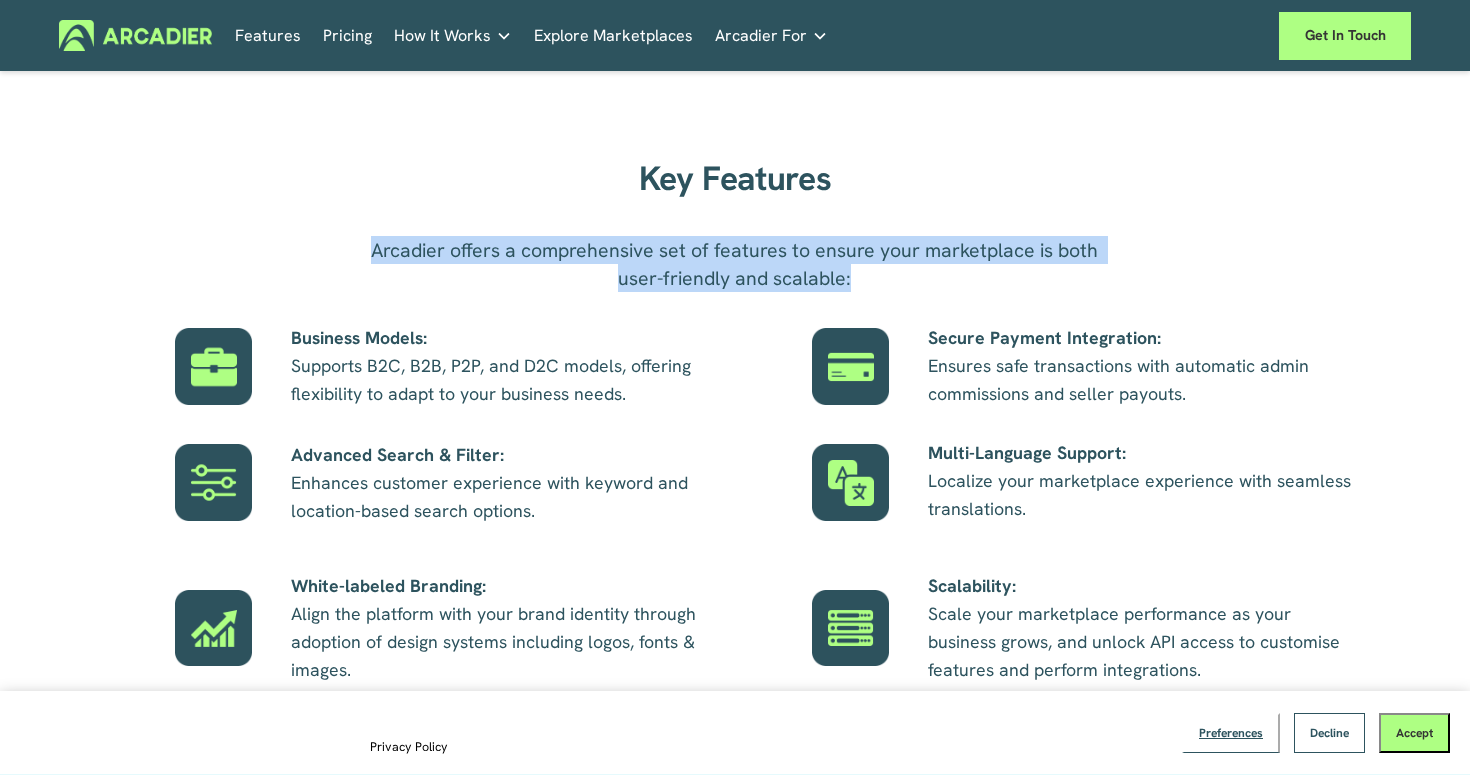 click on "Arcadier offers a comprehensive set of features to ensure your marketplace is both user-friendly and scalable:" at bounding box center (735, 265) 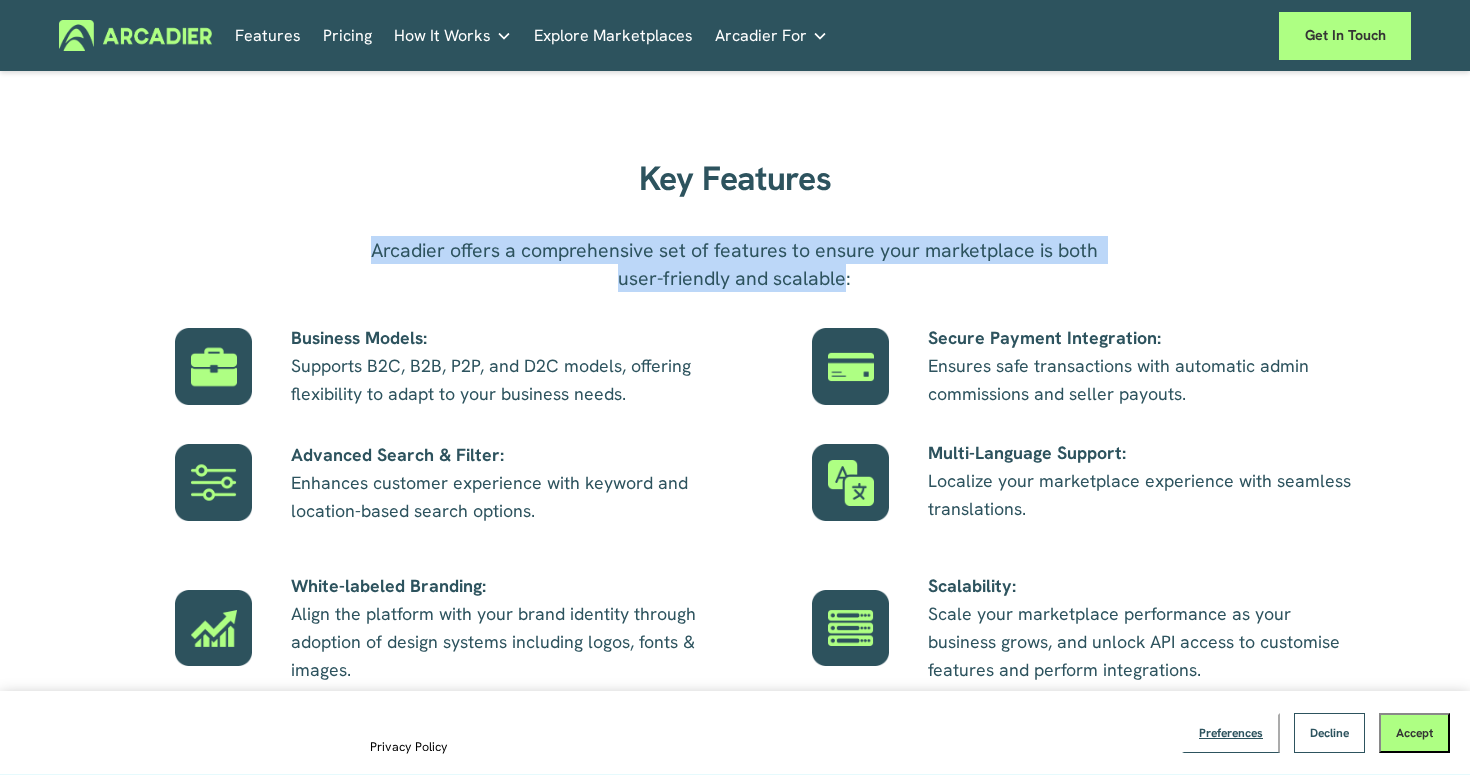 drag, startPoint x: 334, startPoint y: 257, endPoint x: 842, endPoint y: 286, distance: 508.8271 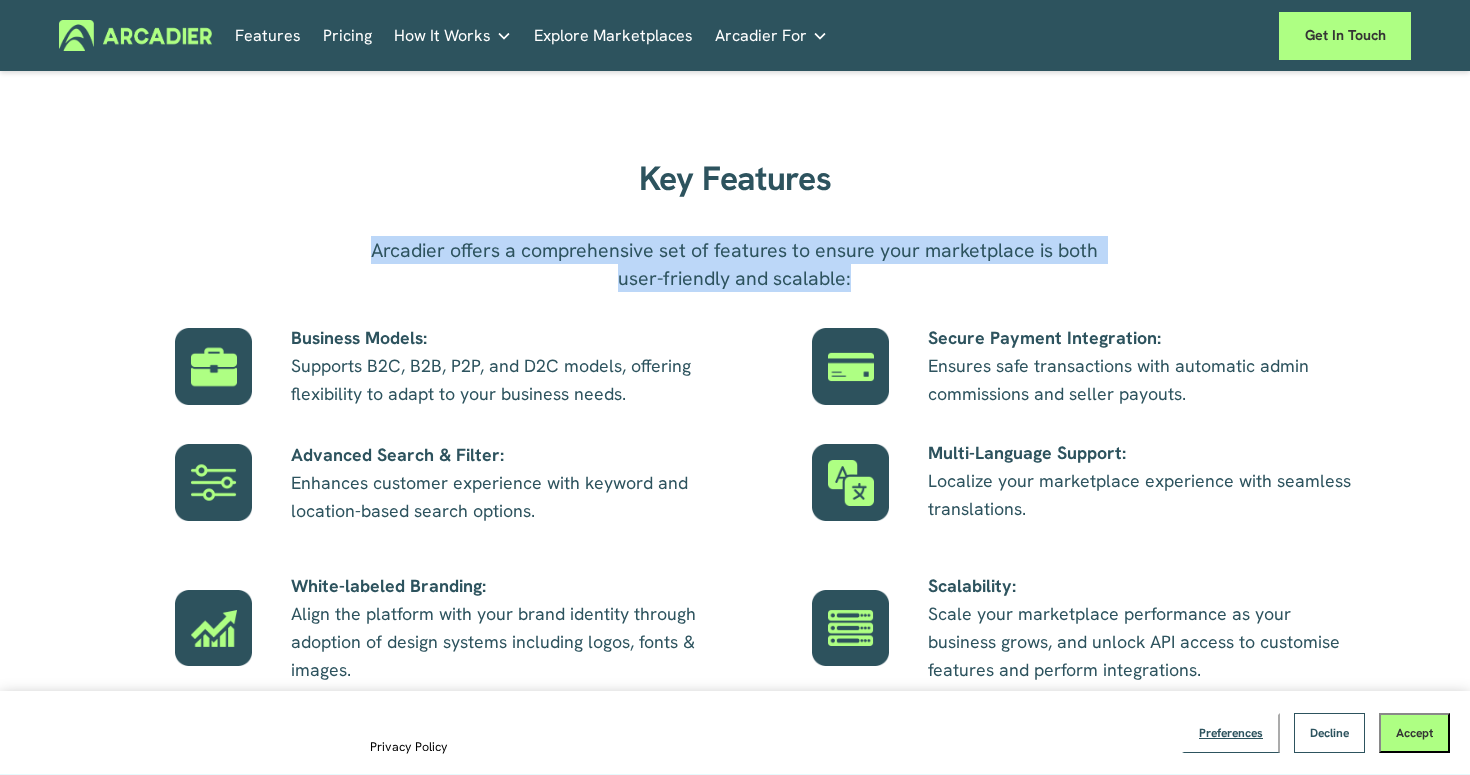 click on "Arcadier offers a comprehensive set of features to ensure your marketplace is both user-friendly and scalable:" at bounding box center (735, 264) 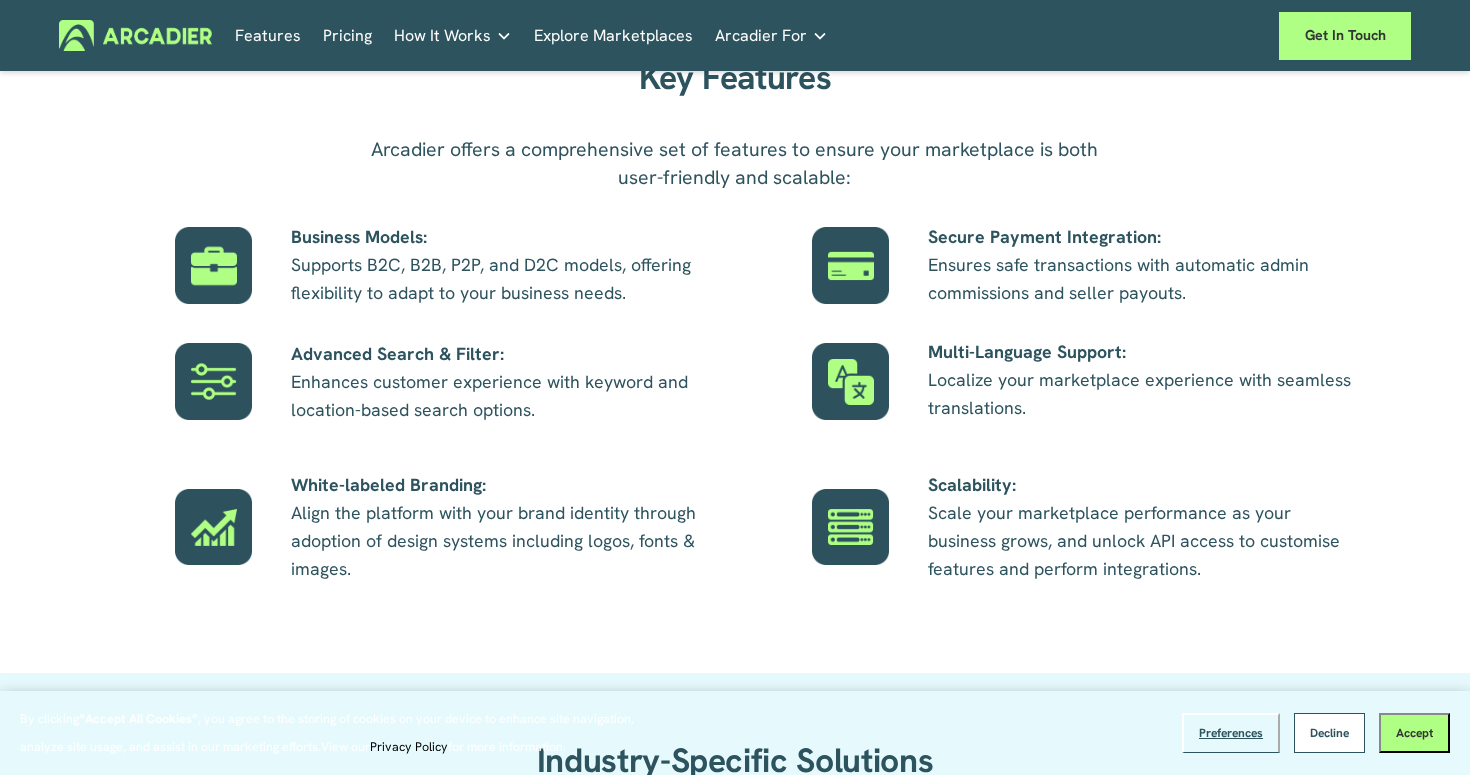 scroll, scrollTop: 1169, scrollLeft: 0, axis: vertical 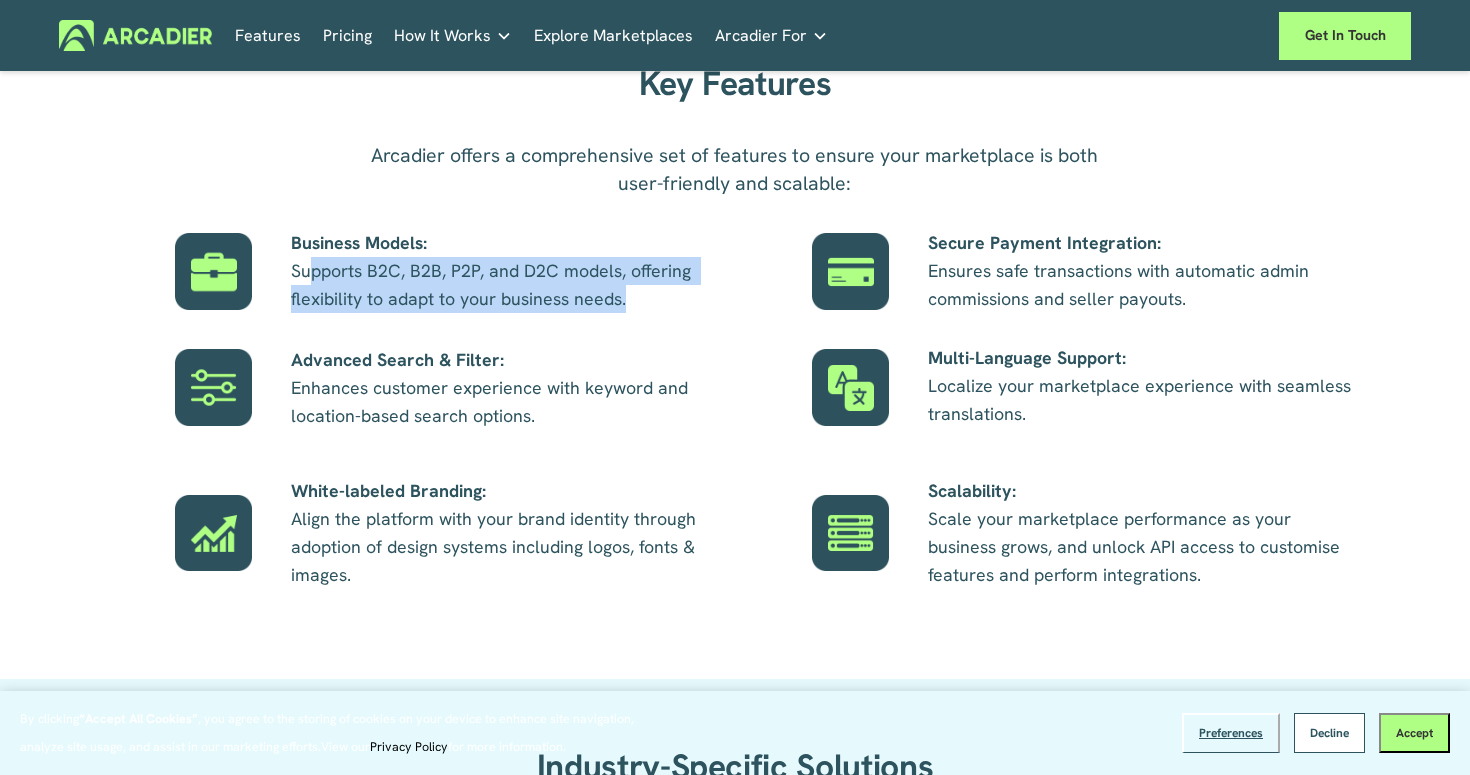drag, startPoint x: 654, startPoint y: 303, endPoint x: 311, endPoint y: 271, distance: 344.48947 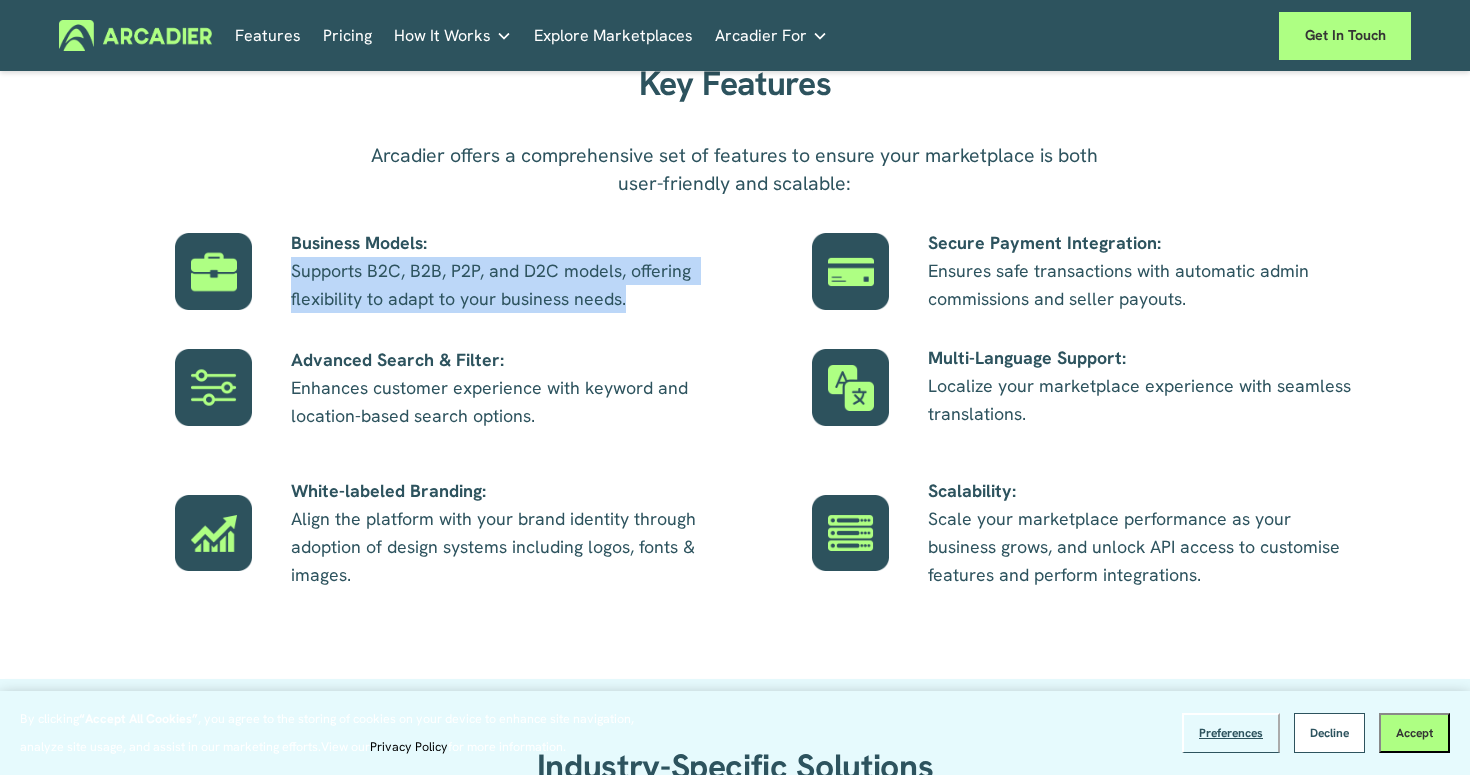drag, startPoint x: 294, startPoint y: 272, endPoint x: 652, endPoint y: 311, distance: 360.11804 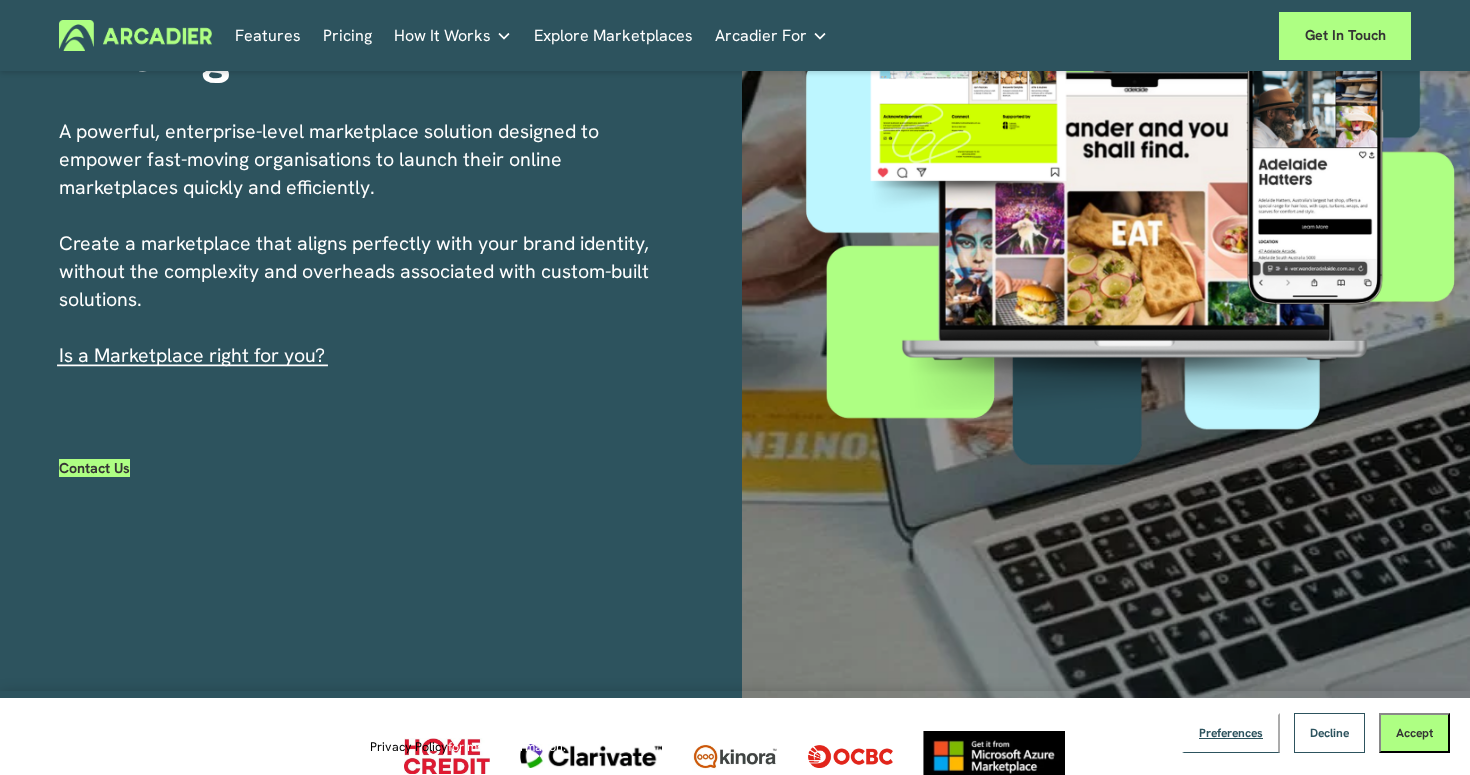 scroll, scrollTop: 359, scrollLeft: 0, axis: vertical 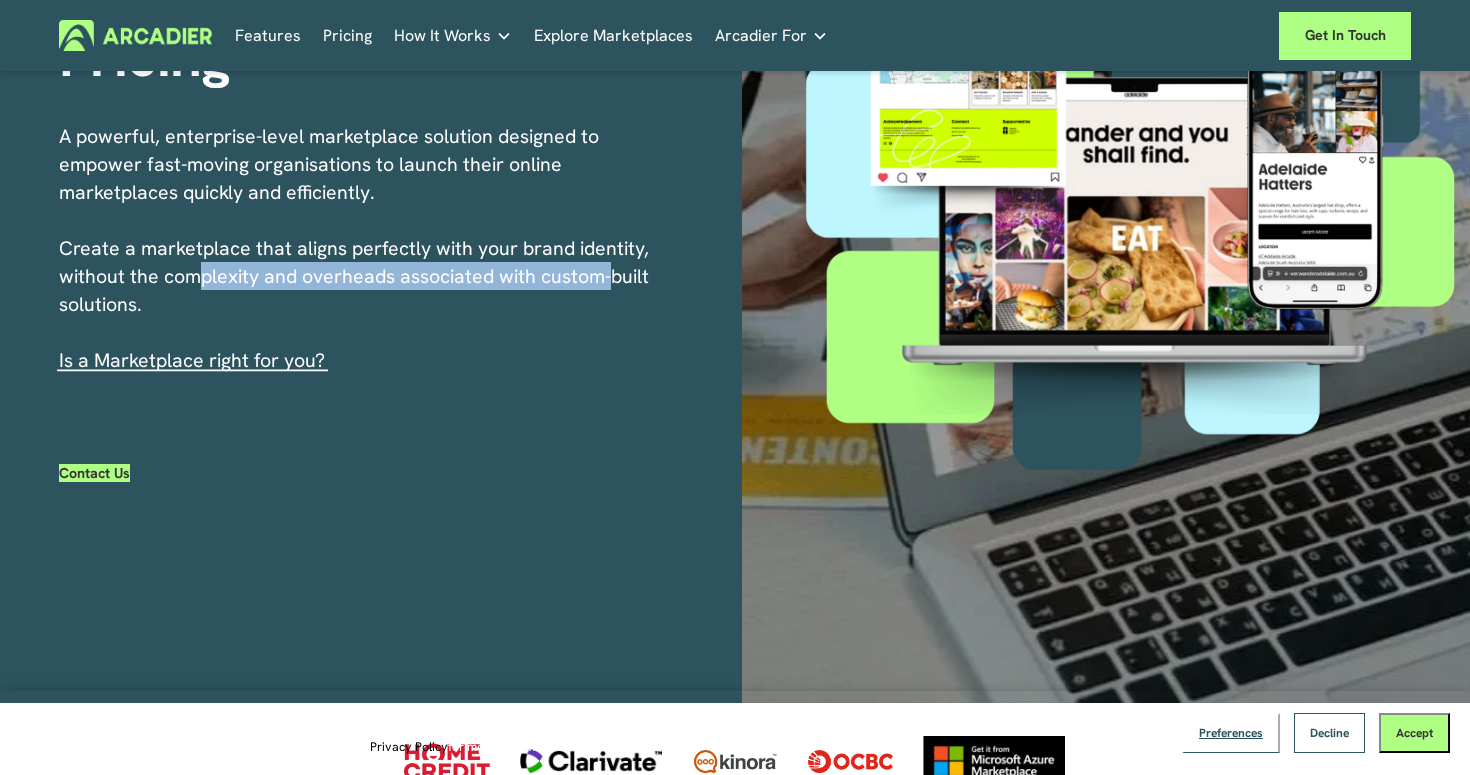drag, startPoint x: 610, startPoint y: 275, endPoint x: 196, endPoint y: 272, distance: 414.01086 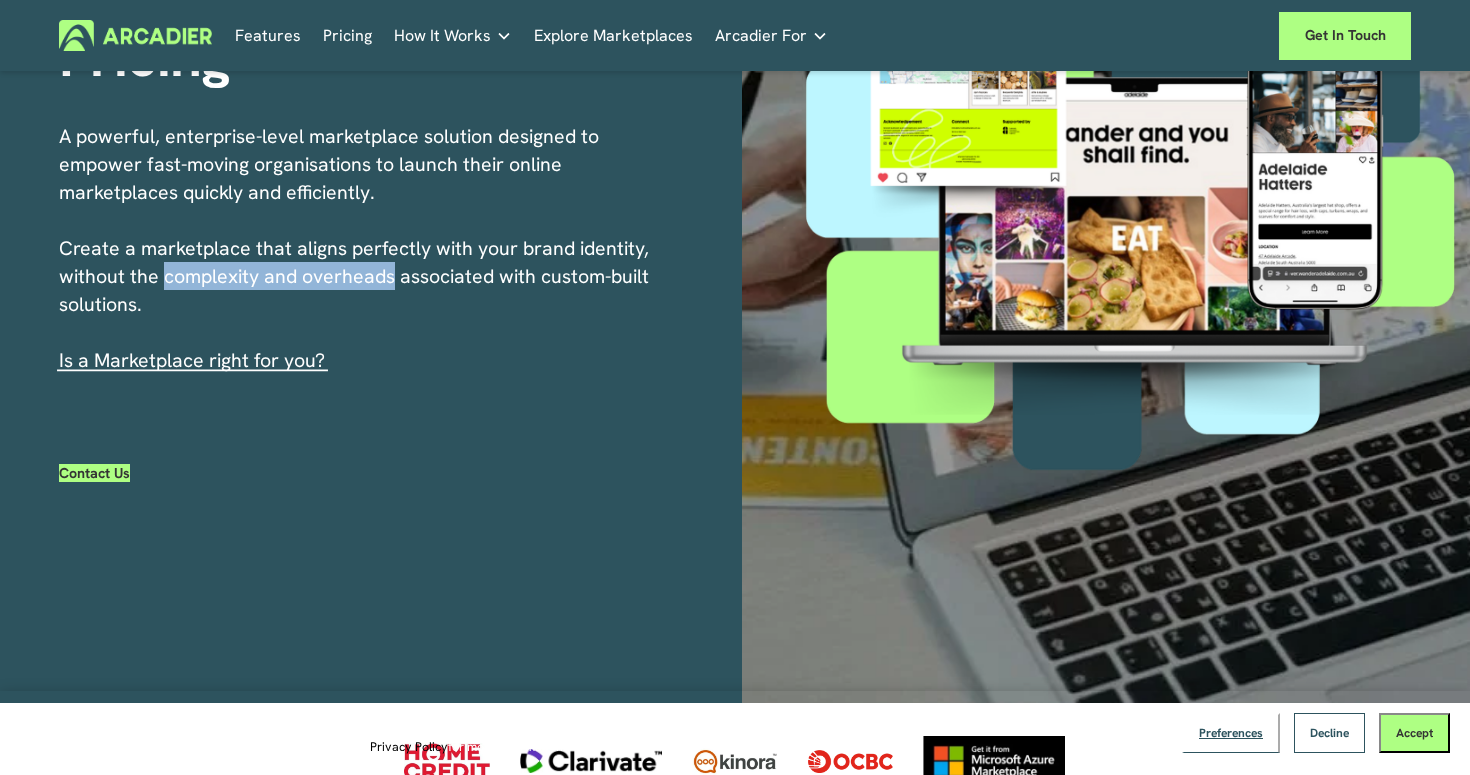 drag, startPoint x: 196, startPoint y: 272, endPoint x: 444, endPoint y: 274, distance: 248.00807 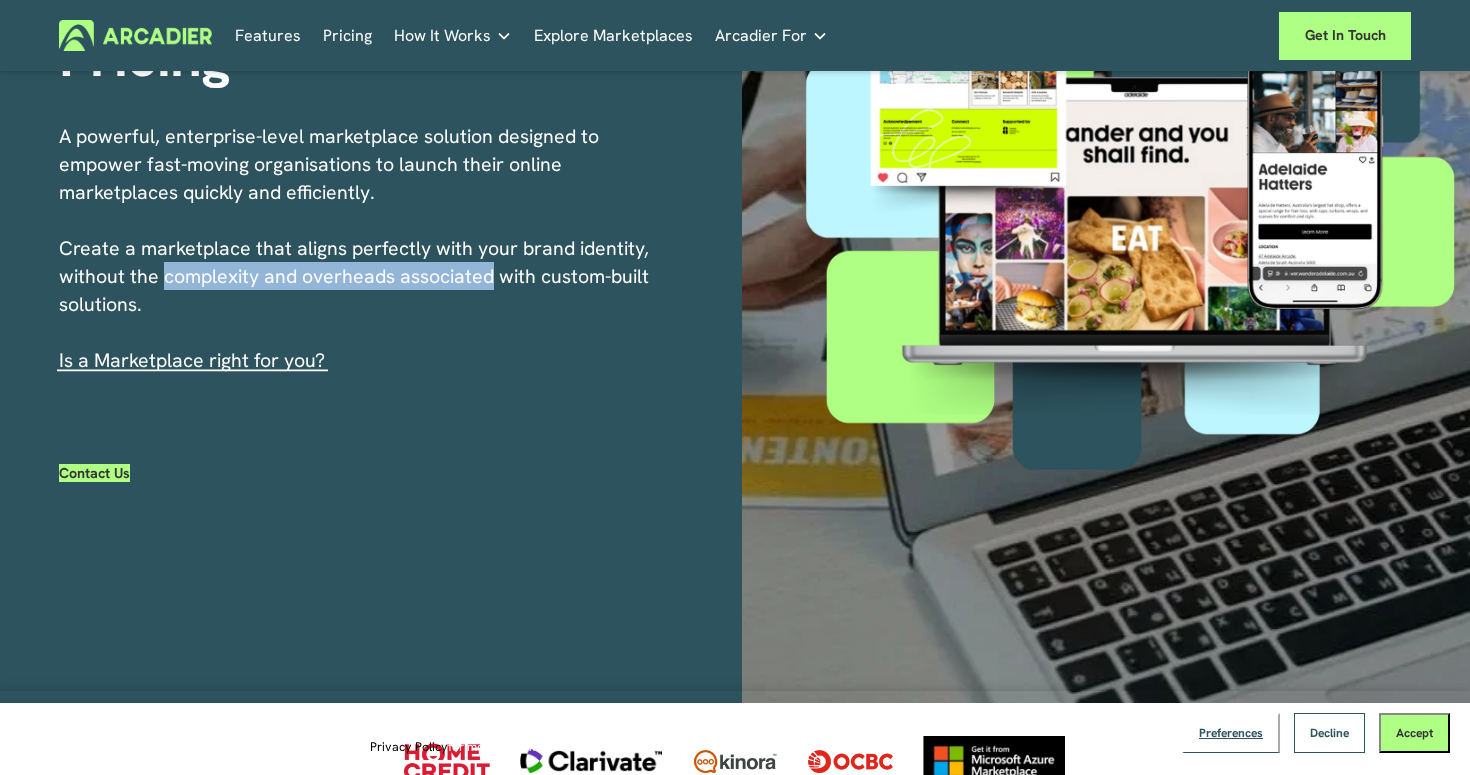 click on "A powerful, enterprise-level marketplace solution designed to empower fast-moving organisations to launch their online marketplaces quickly and efficiently. Create a marketplace that aligns perfectly with your brand identity, without the complexity and overheads associated with custom-built solutions. I s a Marketplace right for you?" at bounding box center [365, 248] 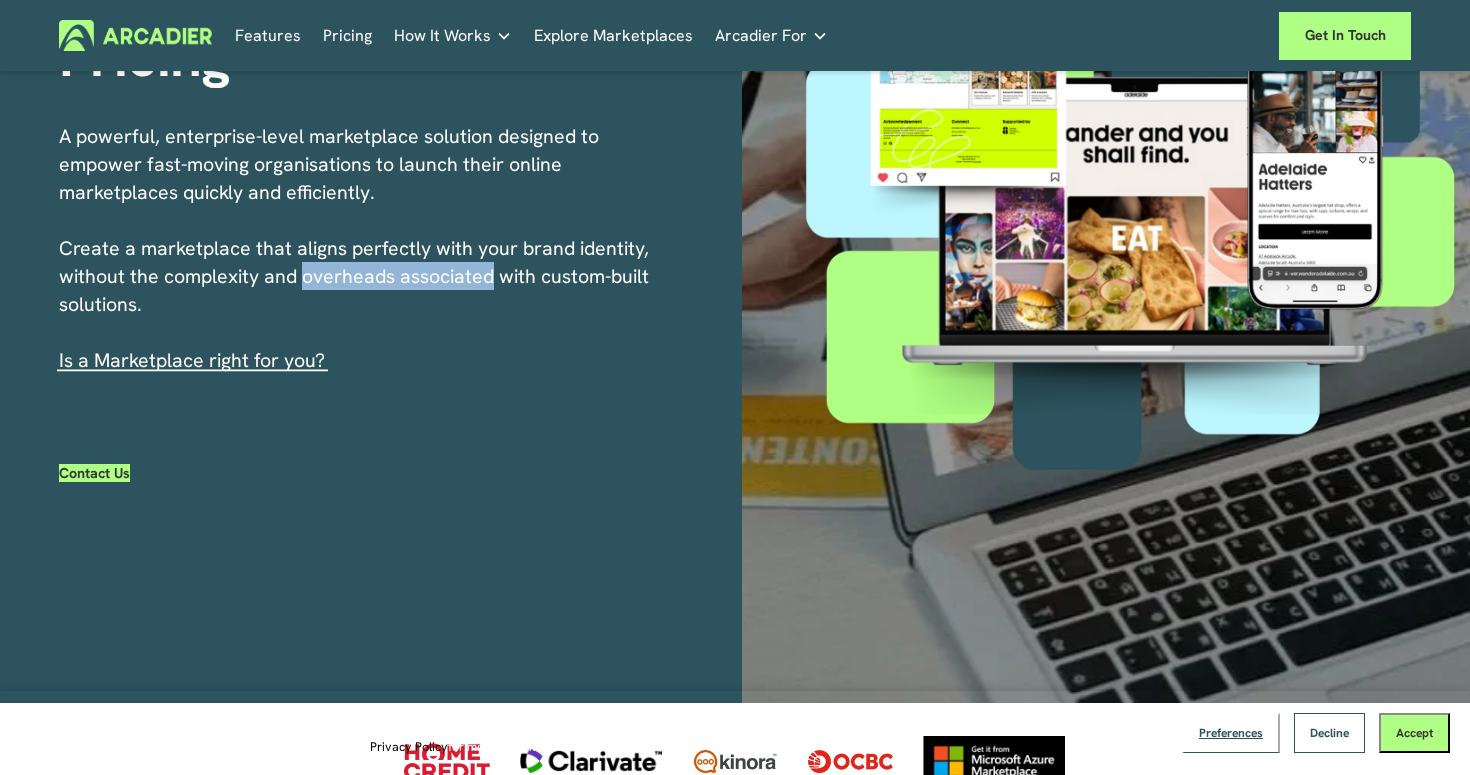 drag, startPoint x: 444, startPoint y: 274, endPoint x: 288, endPoint y: 263, distance: 156.38734 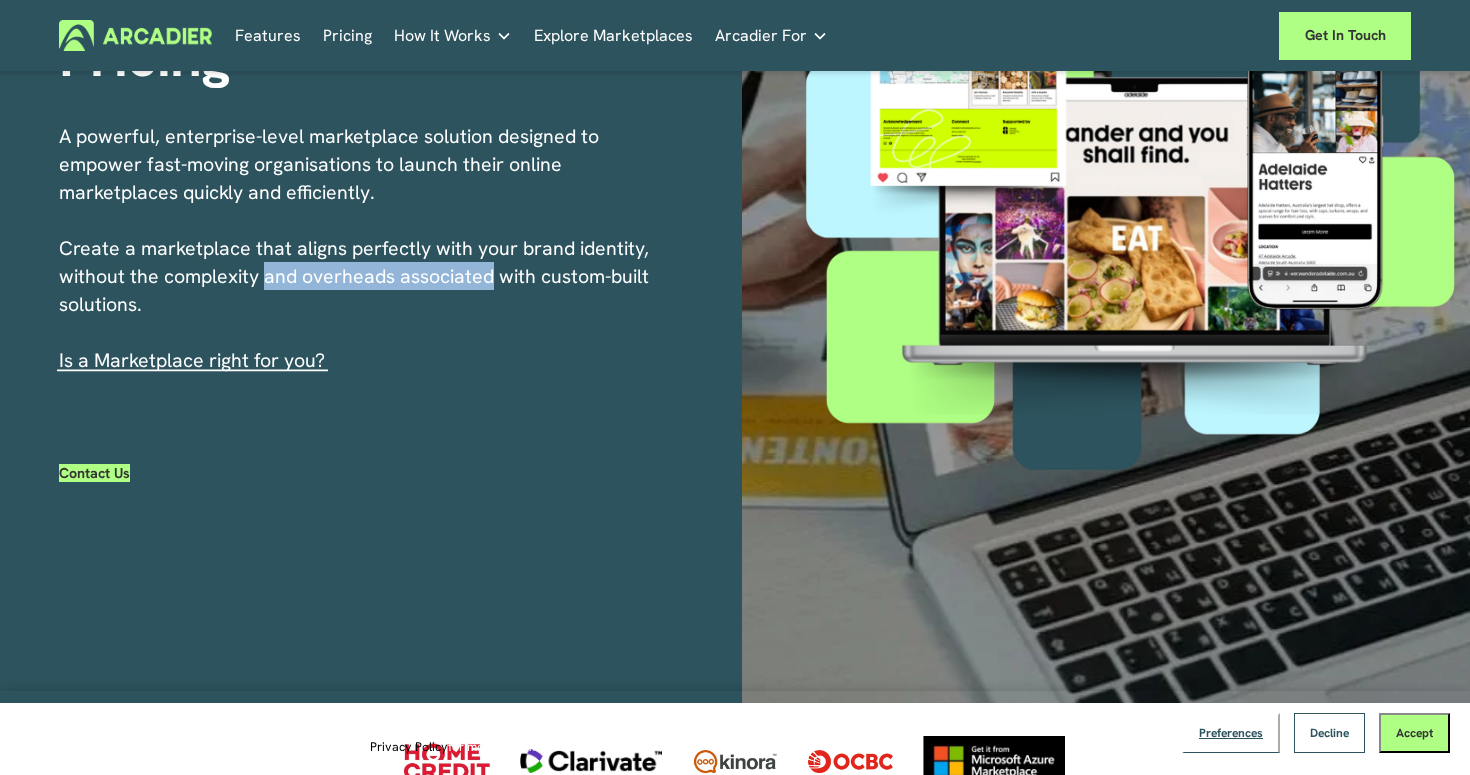 click on "A powerful, enterprise-level marketplace solution designed to empower fast-moving organisations to launch their online marketplaces quickly and efficiently. Create a marketplace that aligns perfectly with your brand identity, without the complexity and overheads associated with custom-built solutions. I s a Marketplace right for you?" at bounding box center [365, 248] 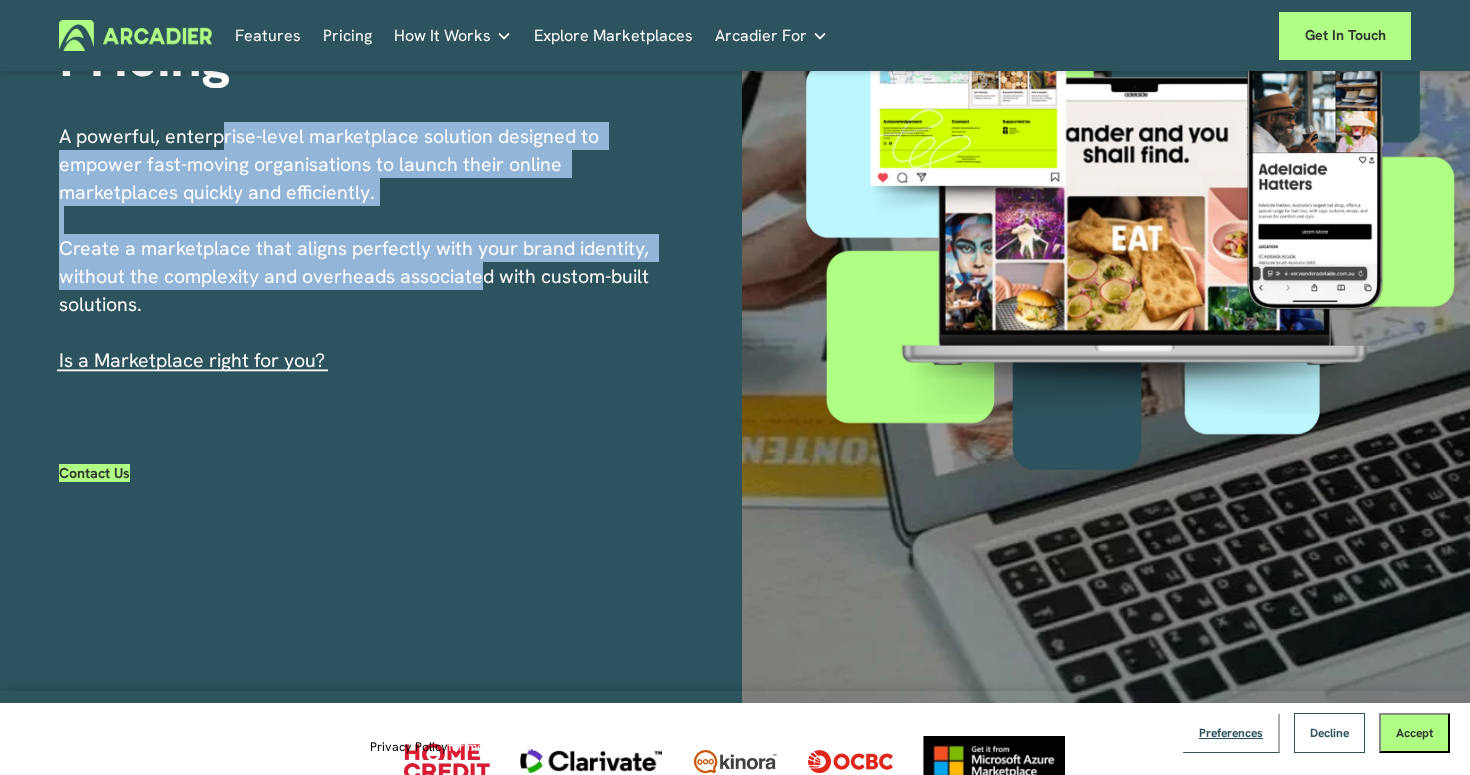 drag, startPoint x: 484, startPoint y: 263, endPoint x: 224, endPoint y: 144, distance: 285.9388 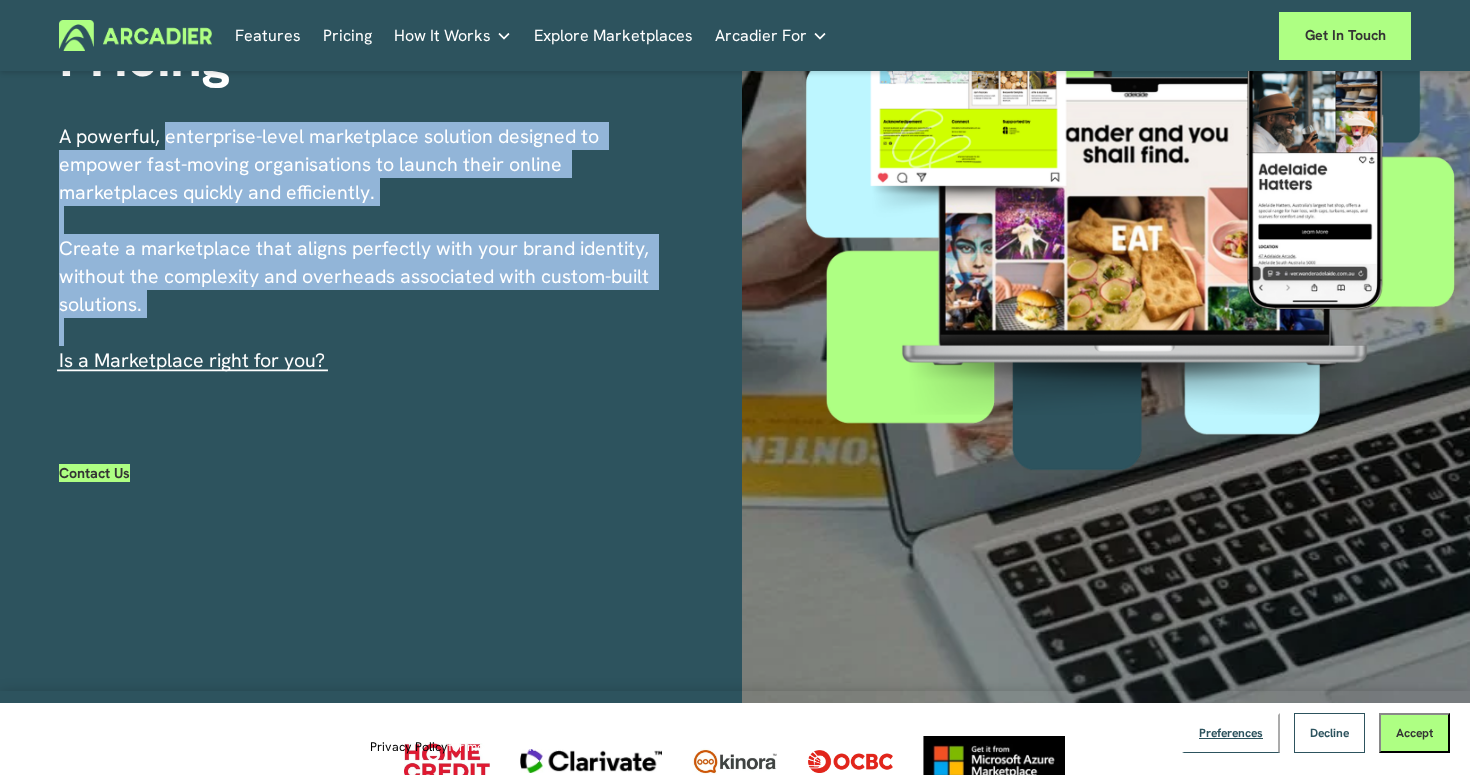 drag, startPoint x: 224, startPoint y: 144, endPoint x: 390, endPoint y: 323, distance: 244.12497 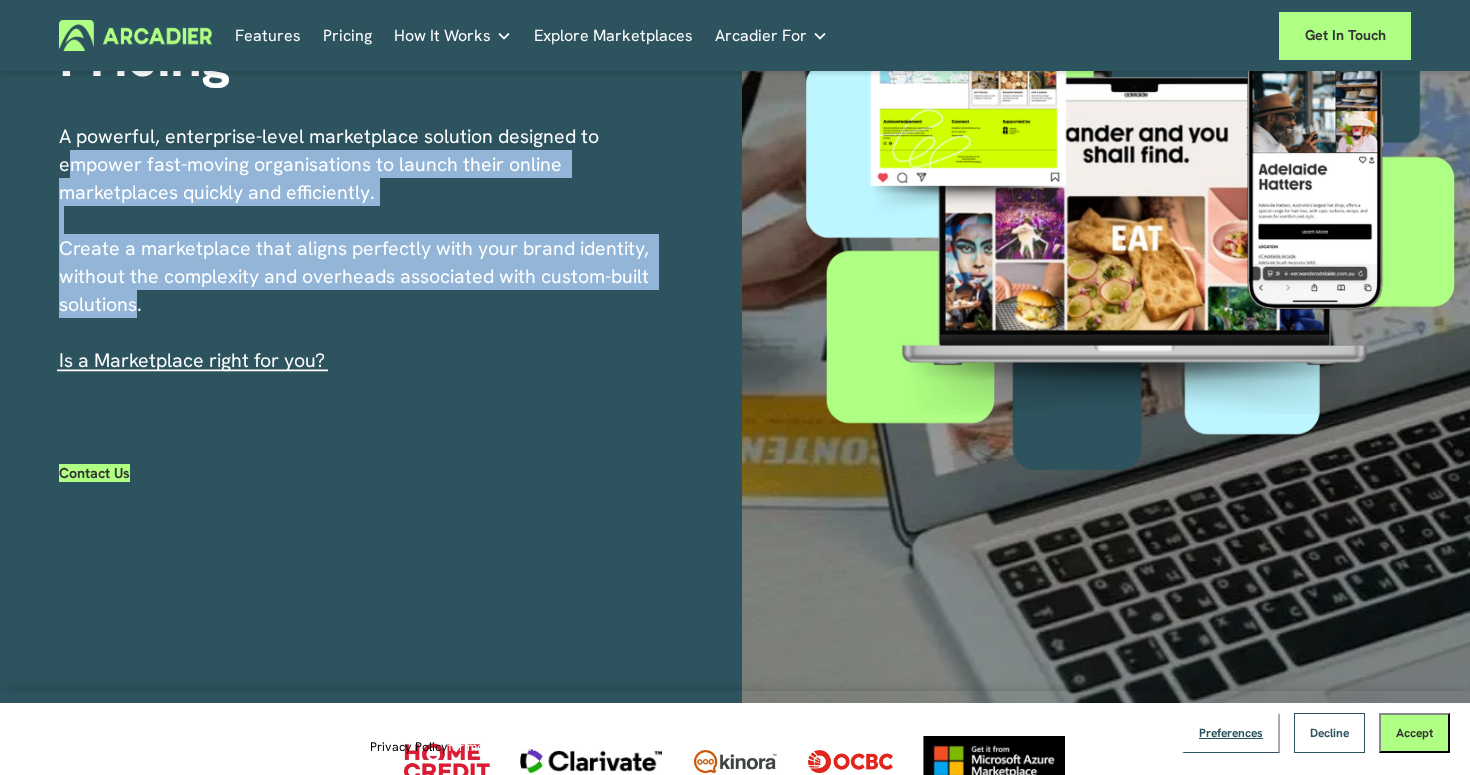 drag, startPoint x: 137, startPoint y: 315, endPoint x: 66, endPoint y: 164, distance: 166.85922 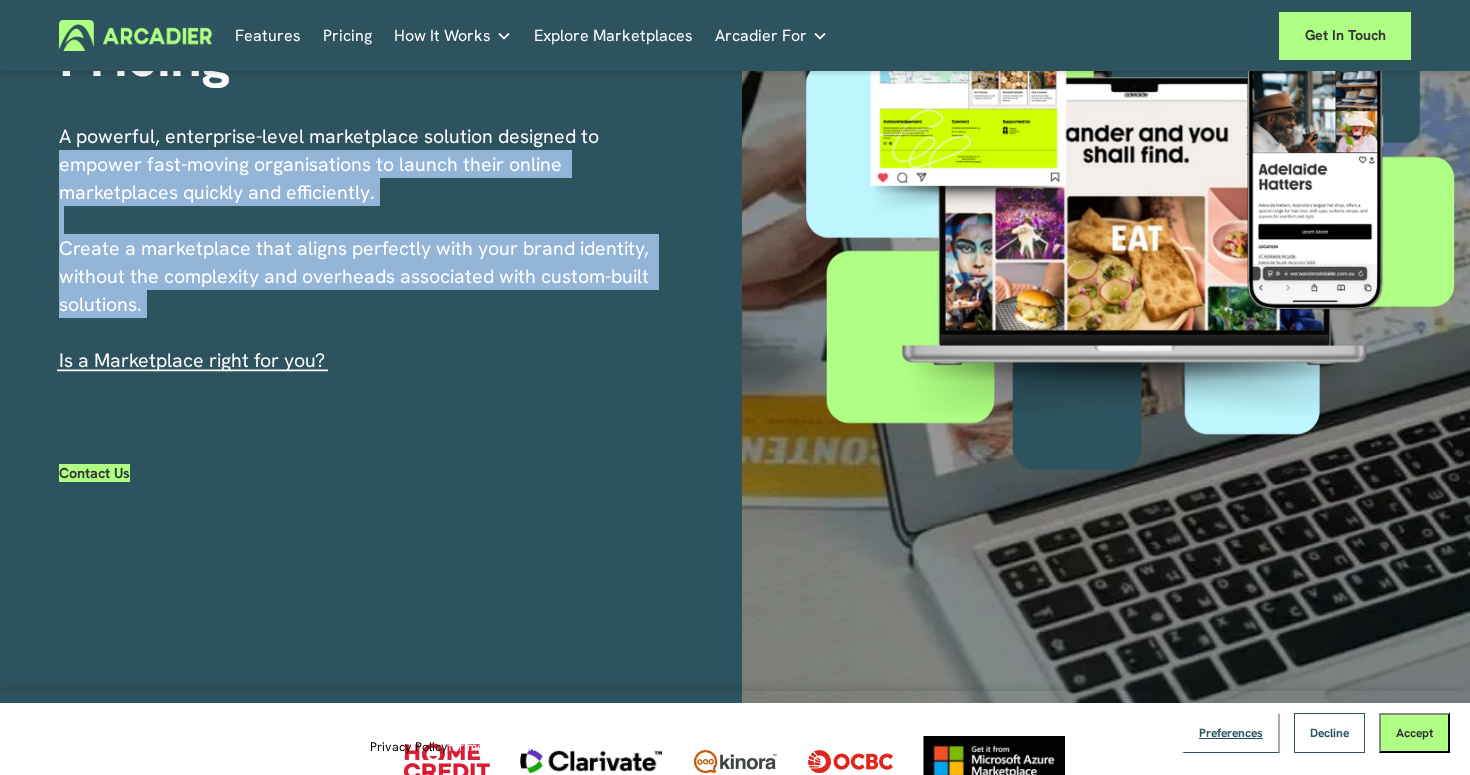 drag 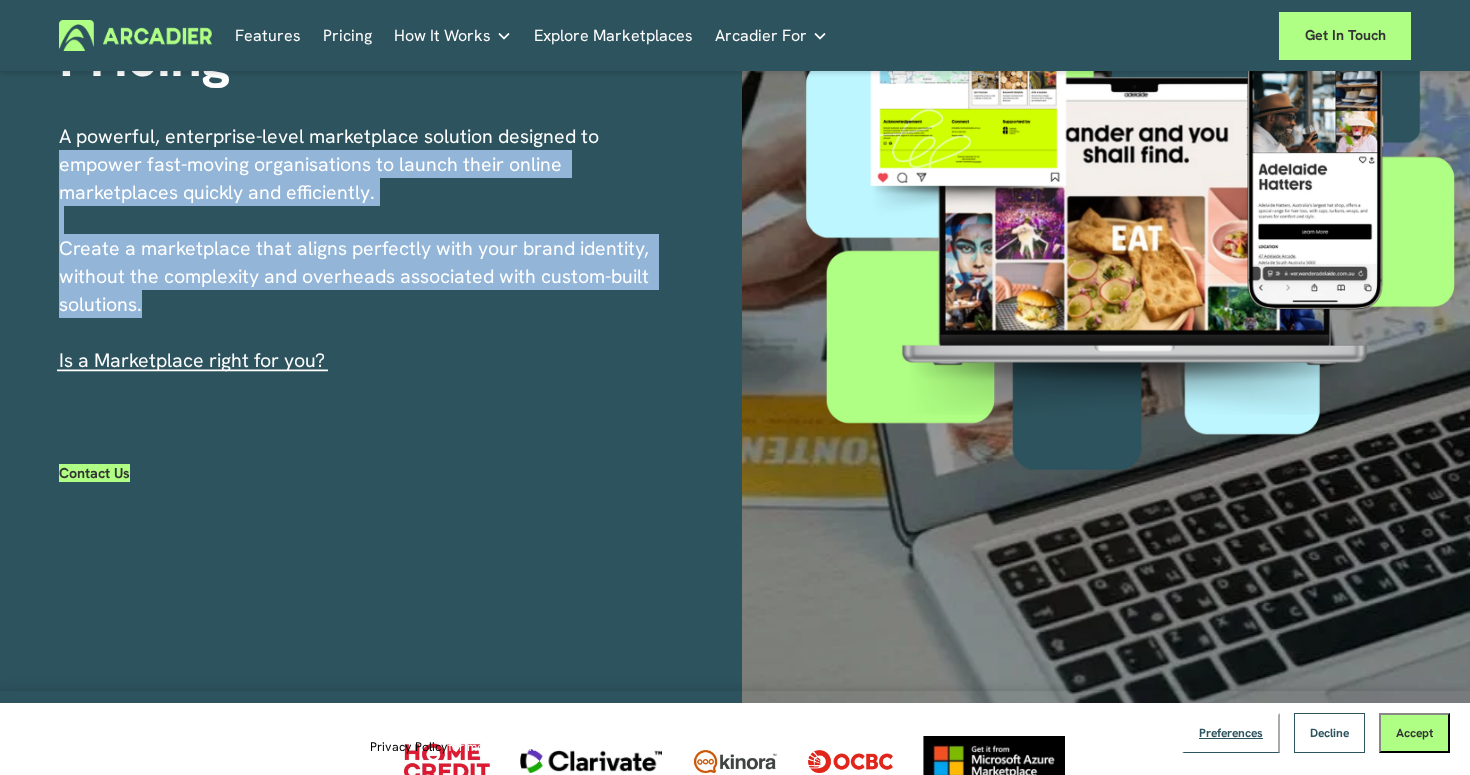 click on "An  Enterprise-level Platform  at accessible Pricing
A powerful, enterprise-level marketplace solution designed to empower fast-moving organisations to launch their online marketplaces quickly and efficiently. Create a marketplace that aligns perfectly with your brand identity, without the complexity and overheads associated with custom-built solutions. I s a Marketplace right for you?
Contact Us" at bounding box center (735, 209) 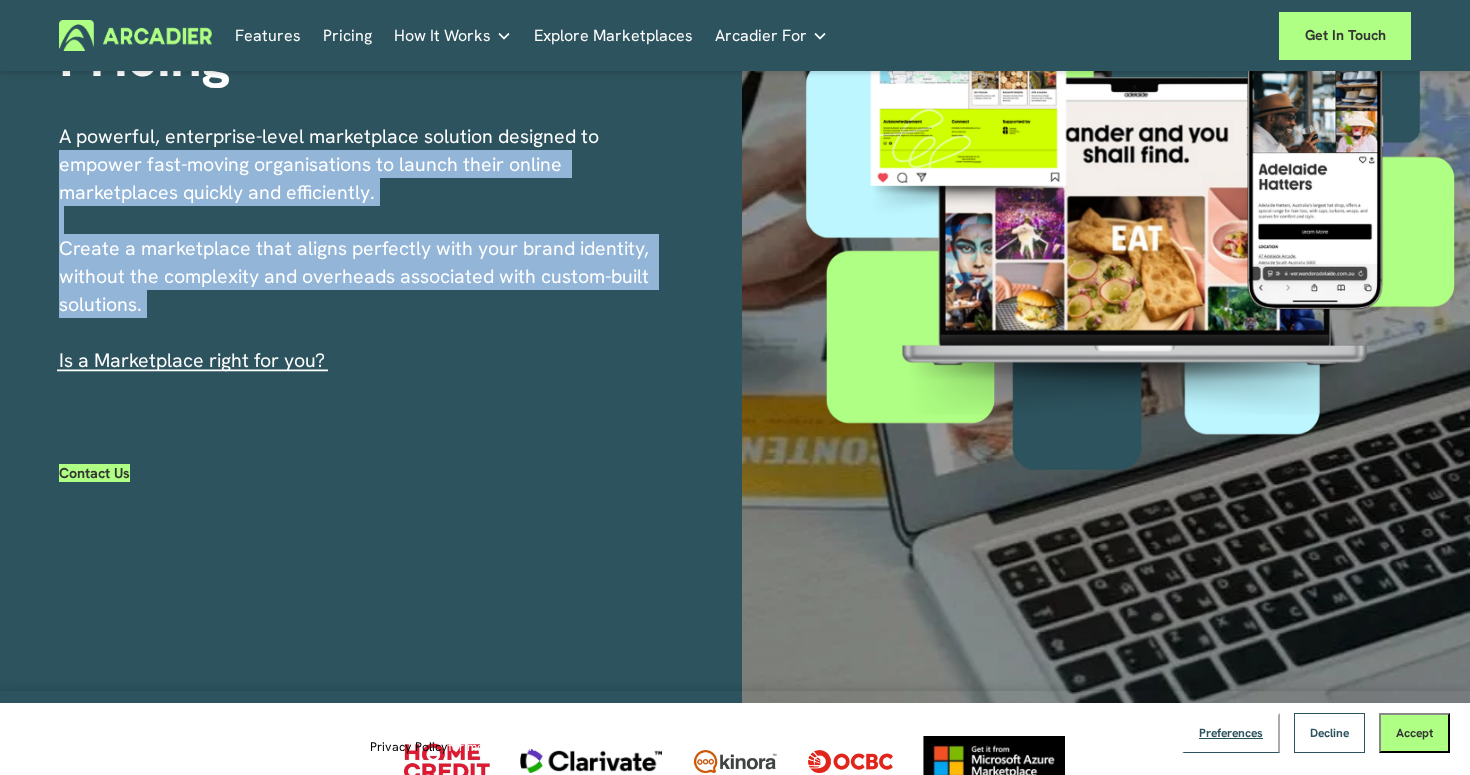 click on "An  Enterprise-level Platform  at accessible Pricing
A powerful, enterprise-level marketplace solution designed to empower fast-moving organisations to launch their online marketplaces quickly and efficiently. Create a marketplace that aligns perfectly with your brand identity, without the complexity and overheads associated with custom-built solutions. I s a Marketplace right for you?
Contact Us" at bounding box center [735, 209] 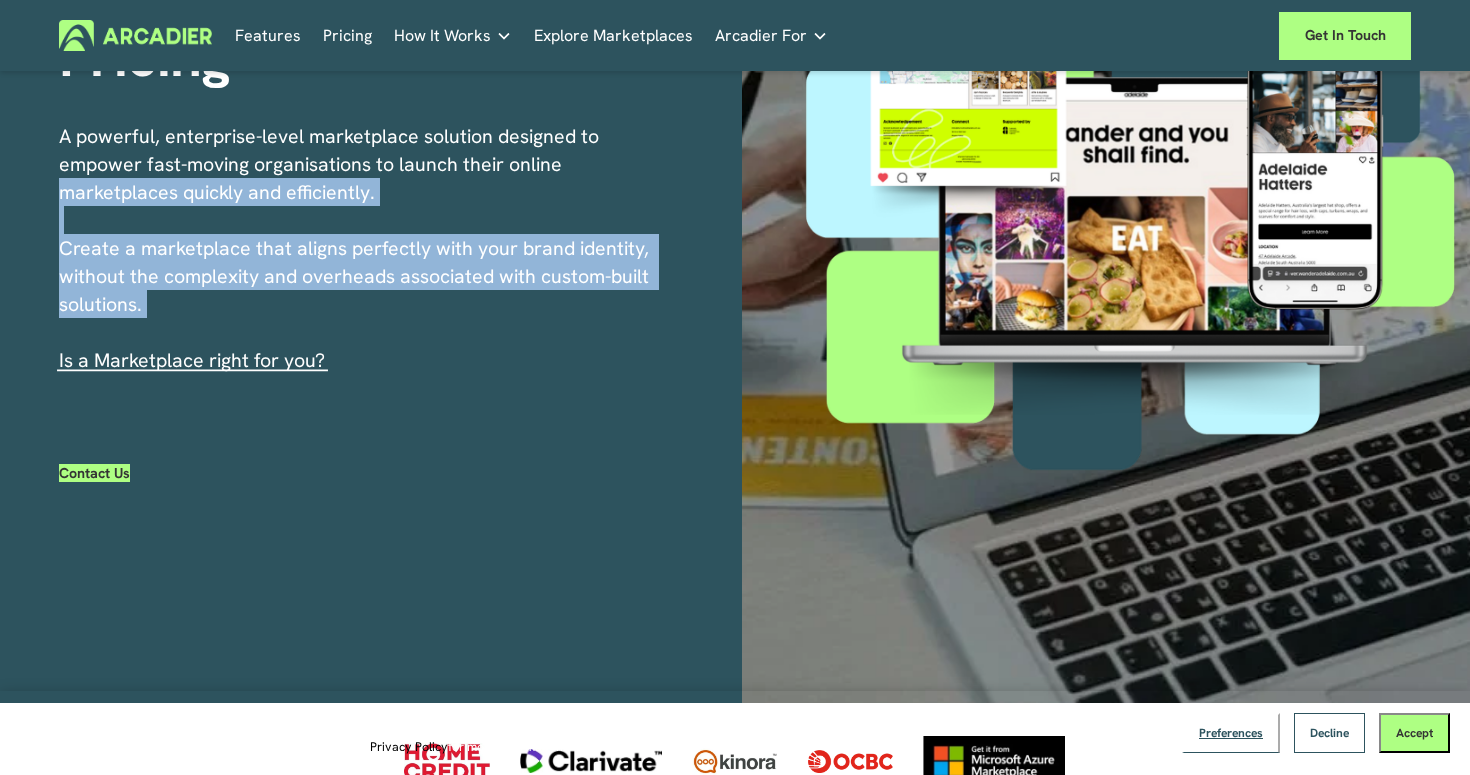 click on "A powerful, enterprise-level marketplace solution designed to empower fast-moving organisations to launch their online marketplaces quickly and efficiently. Create a marketplace that aligns perfectly with your brand identity, without the complexity and overheads associated with custom-built solutions. I s a Marketplace right for you?" at bounding box center (365, 248) 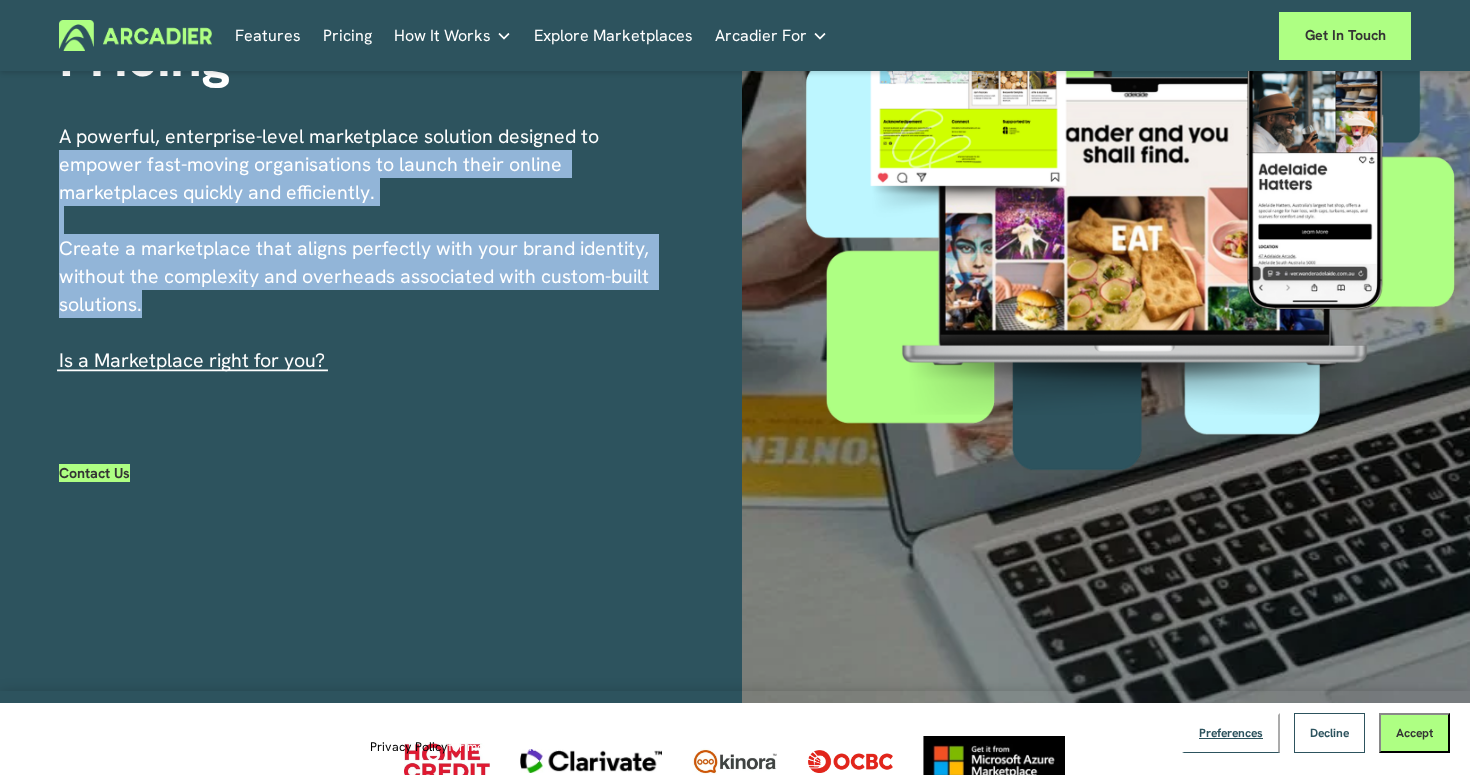 click on "A powerful, enterprise-level marketplace solution designed to empower fast-moving organisations to launch their online marketplaces quickly and efficiently. Create a marketplace that aligns perfectly with your brand identity, without the complexity and overheads associated with custom-built solutions. I s a Marketplace right for you?" at bounding box center (365, 248) 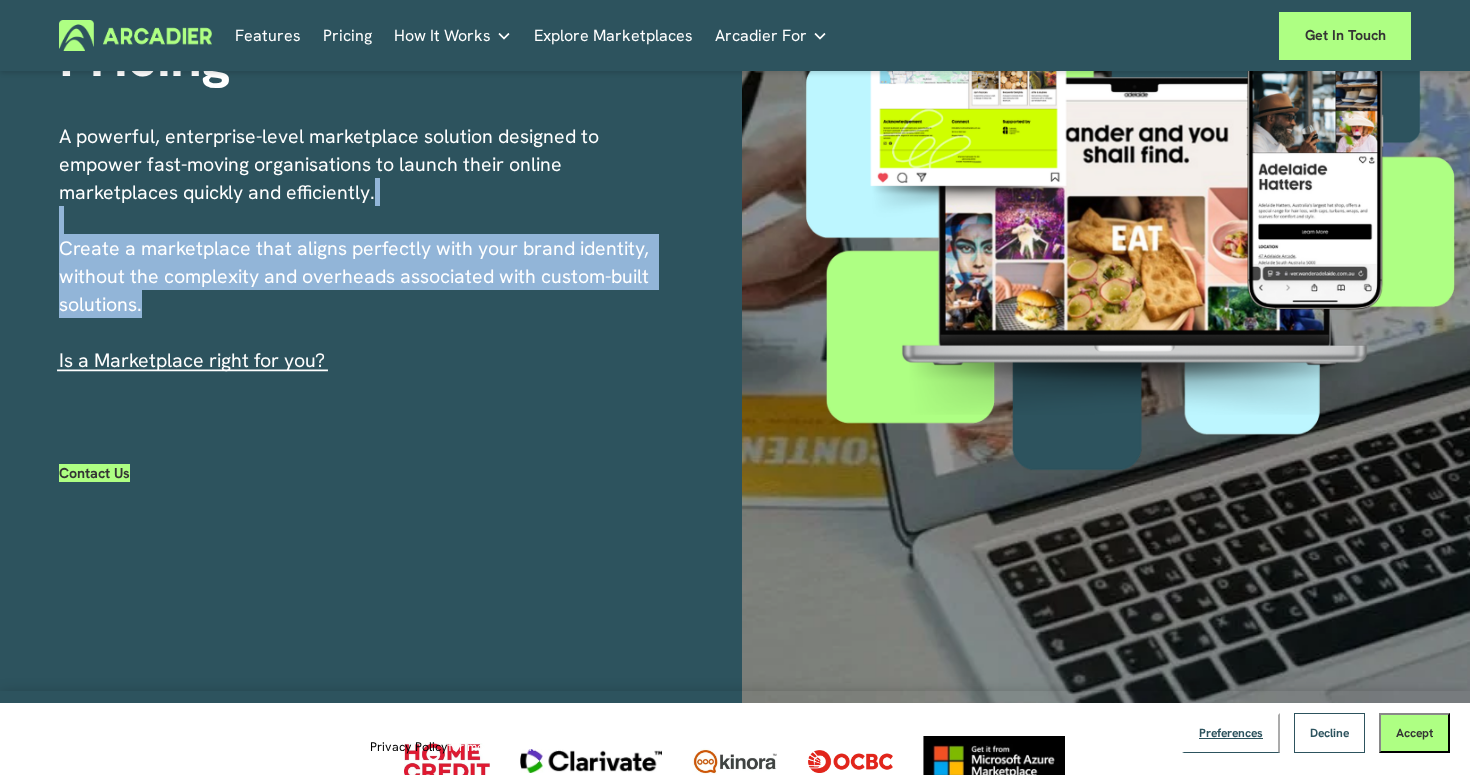 click on "A powerful, enterprise-level marketplace solution designed to empower fast-moving organisations to launch their online marketplaces quickly and efficiently. Create a marketplace that aligns perfectly with your brand identity, without the complexity and overheads associated with custom-built solutions. I s a Marketplace right for you?" at bounding box center [365, 248] 